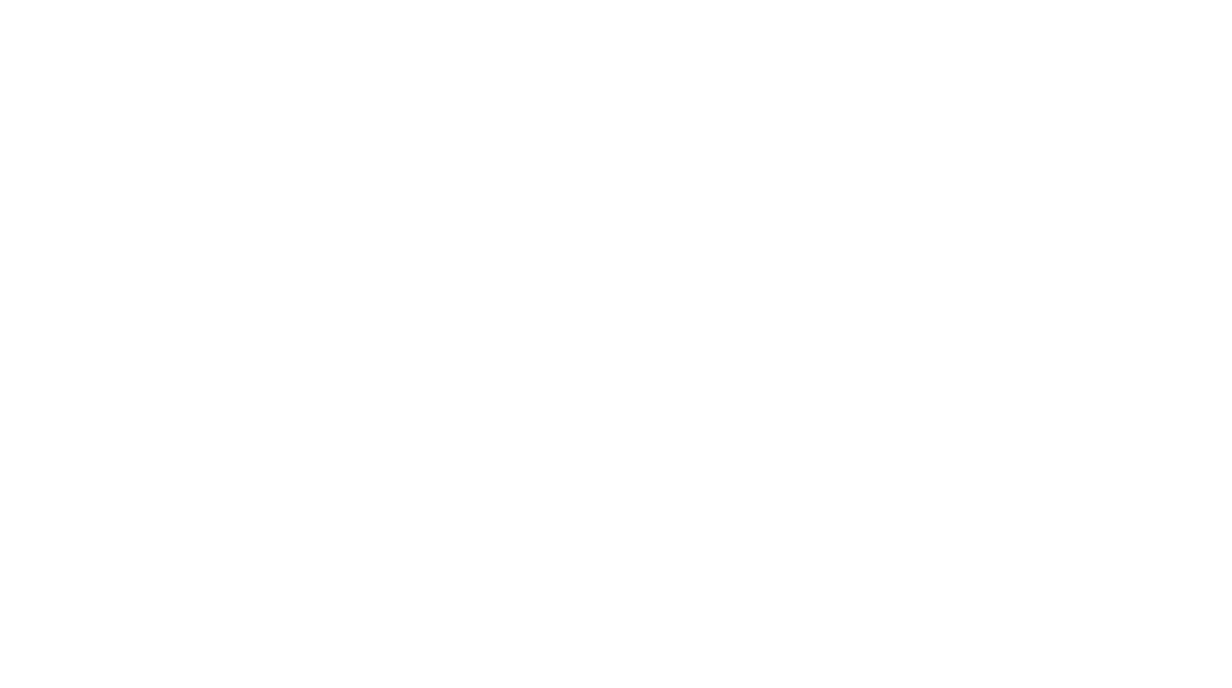 scroll, scrollTop: 0, scrollLeft: 0, axis: both 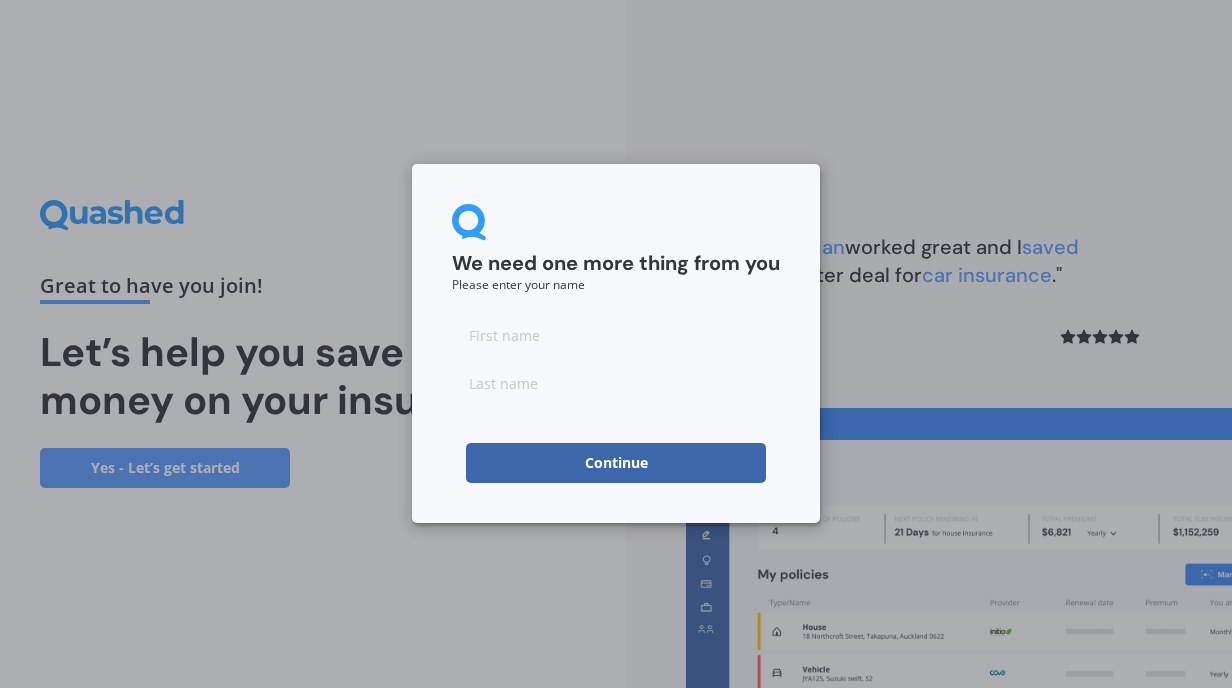 click at bounding box center [616, 335] 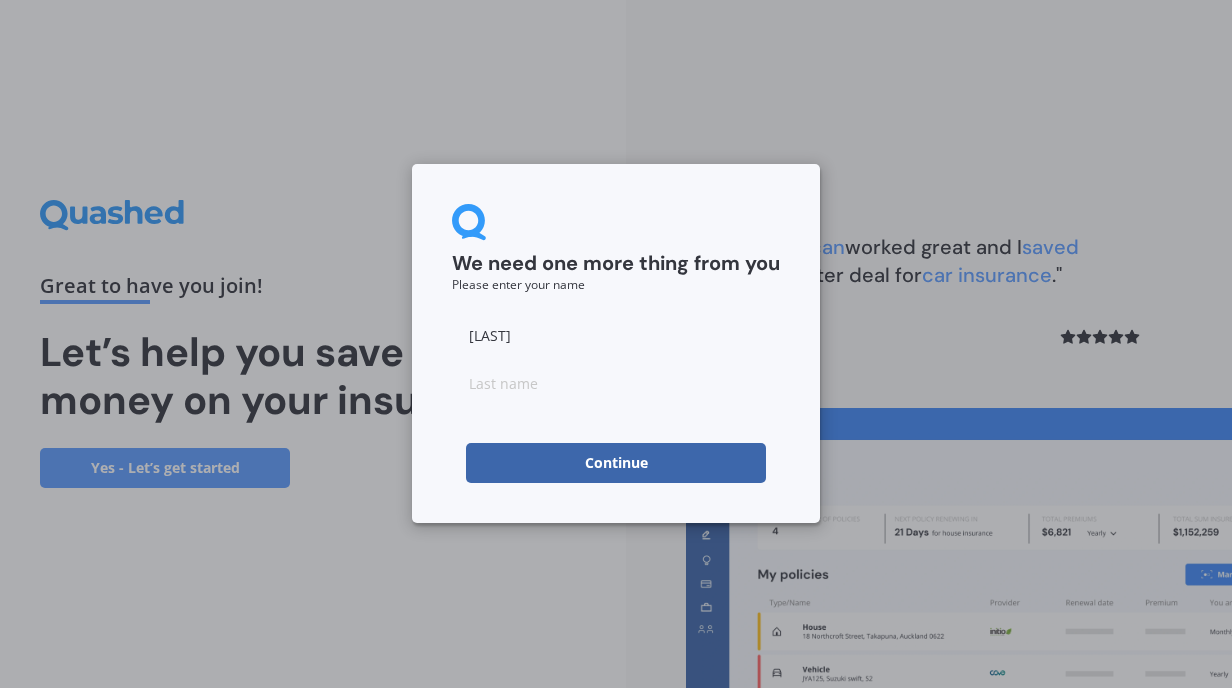 click at bounding box center (616, 383) 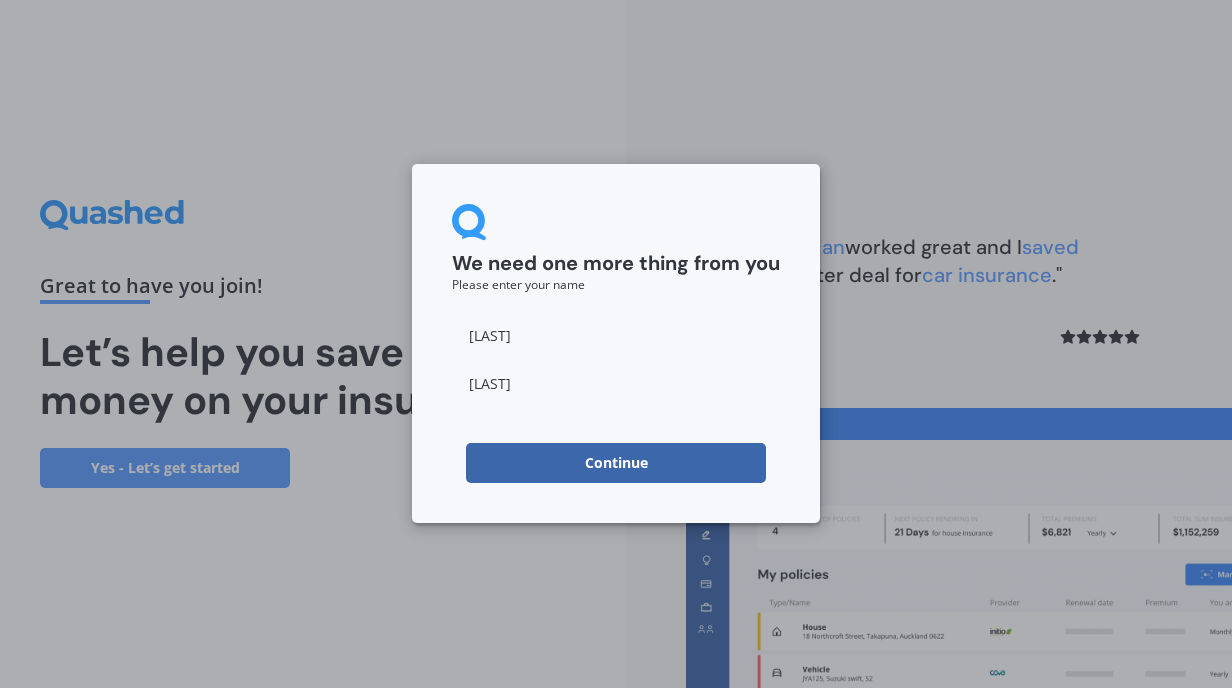 click on "Continue" at bounding box center [616, 463] 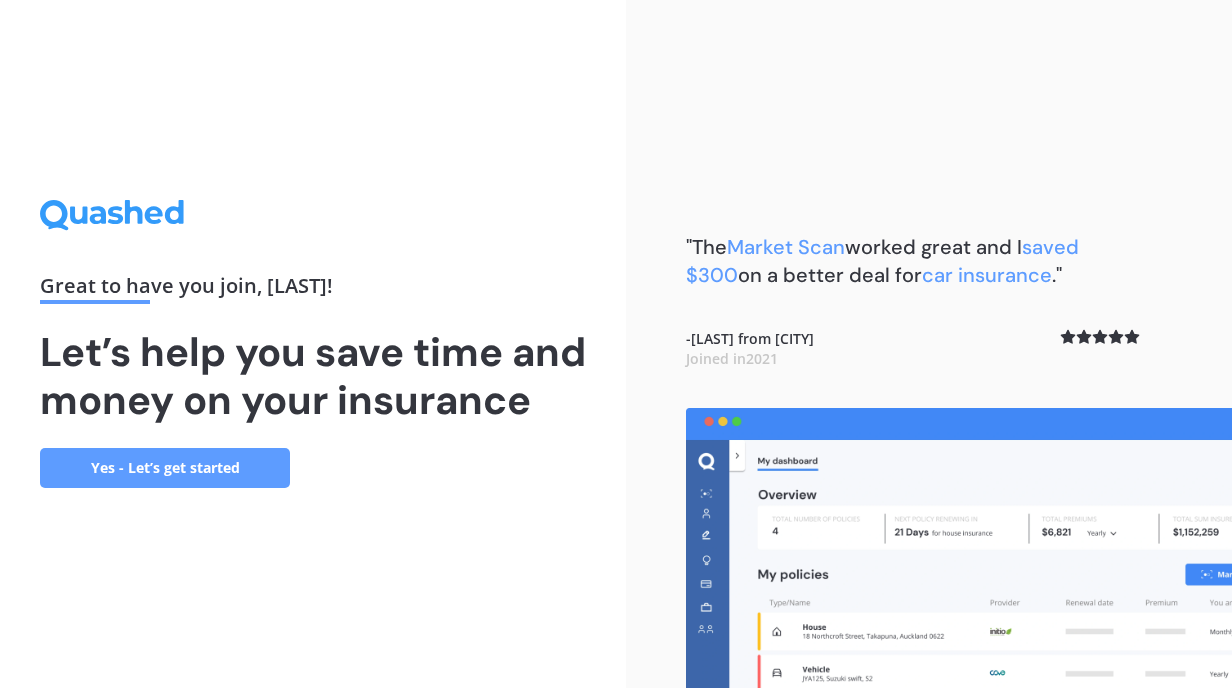 click on "Yes - Let’s get started" at bounding box center [165, 468] 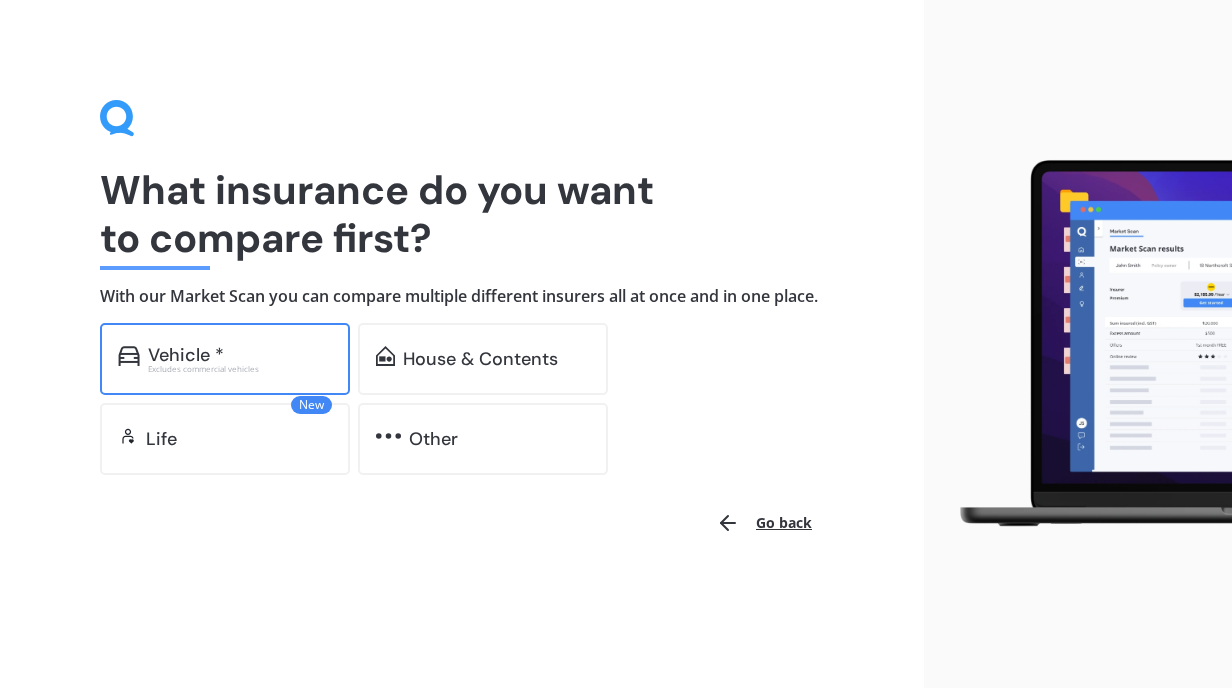 click on "Vehicle *" at bounding box center [240, 355] 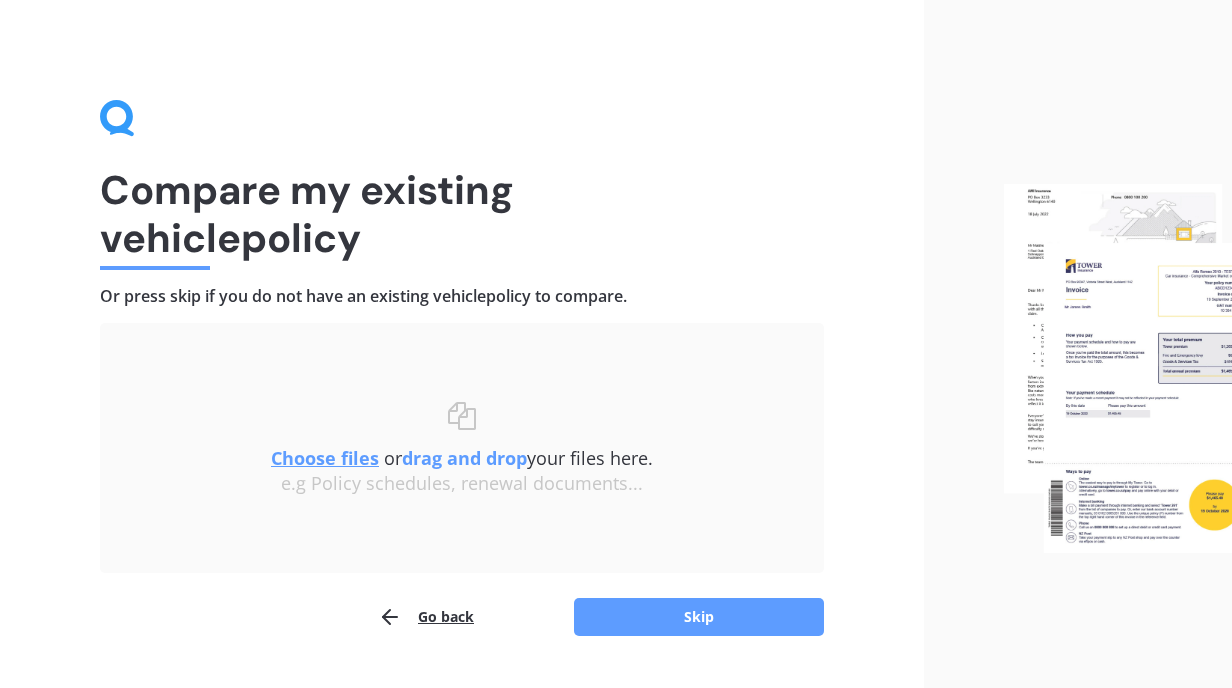 scroll, scrollTop: 0, scrollLeft: 0, axis: both 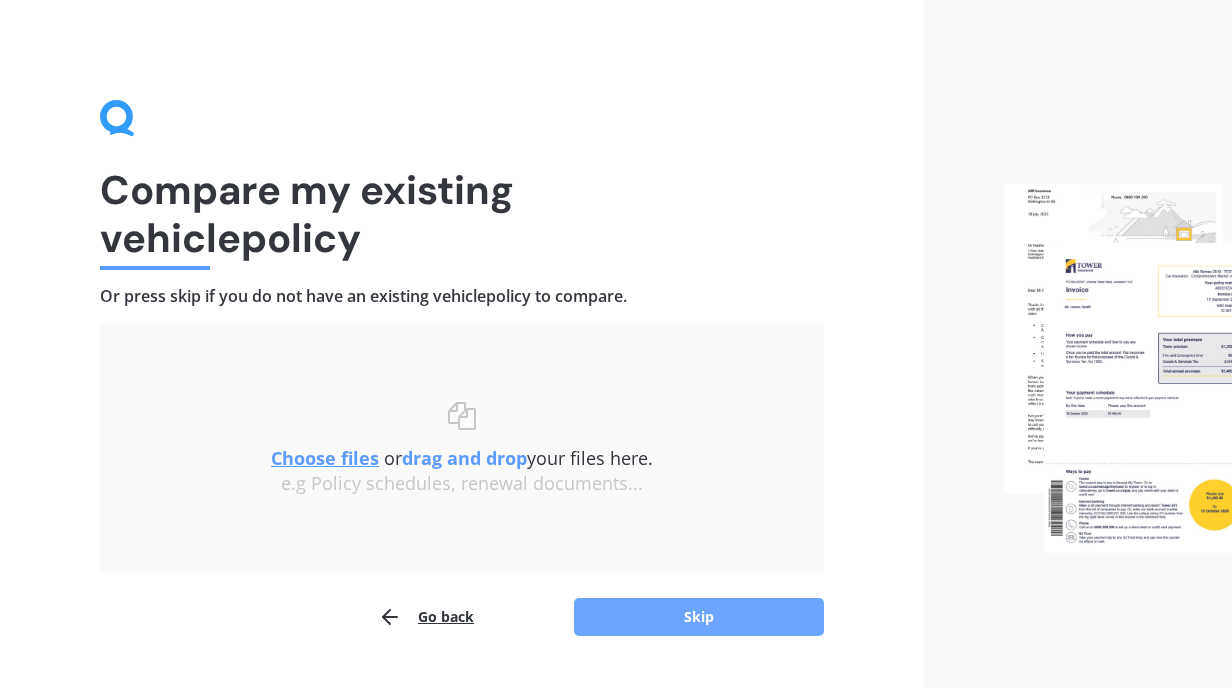 click on "Skip" at bounding box center [699, 617] 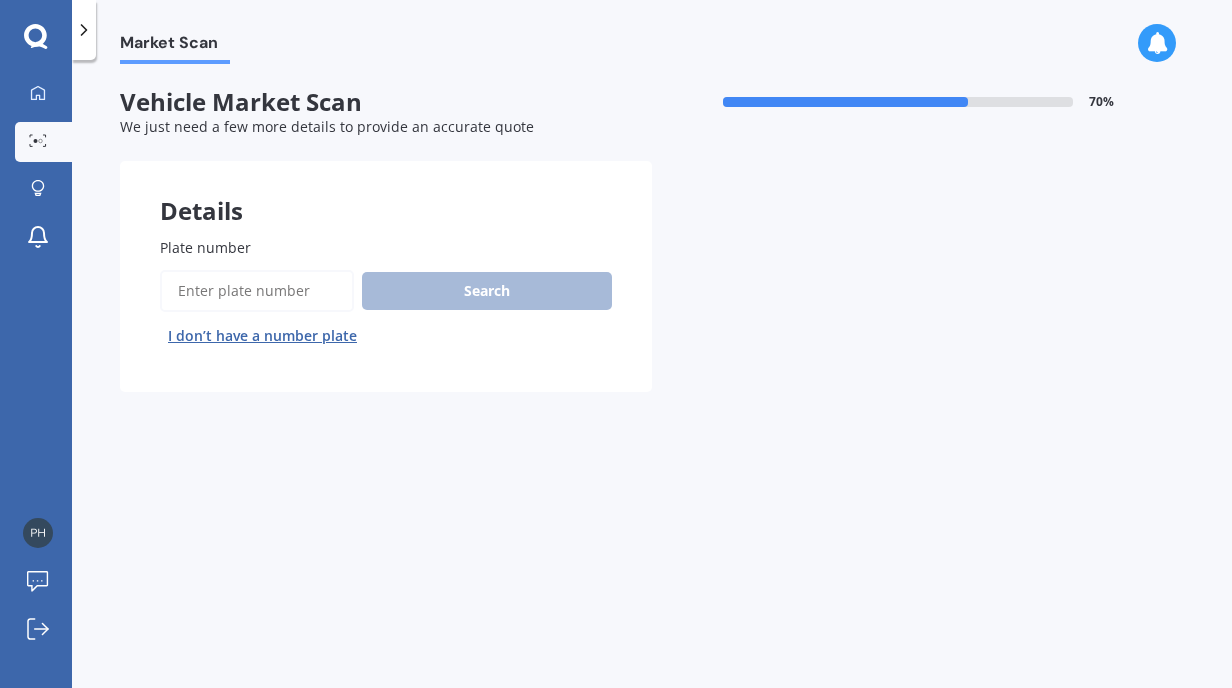 click on "Plate number" at bounding box center (257, 291) 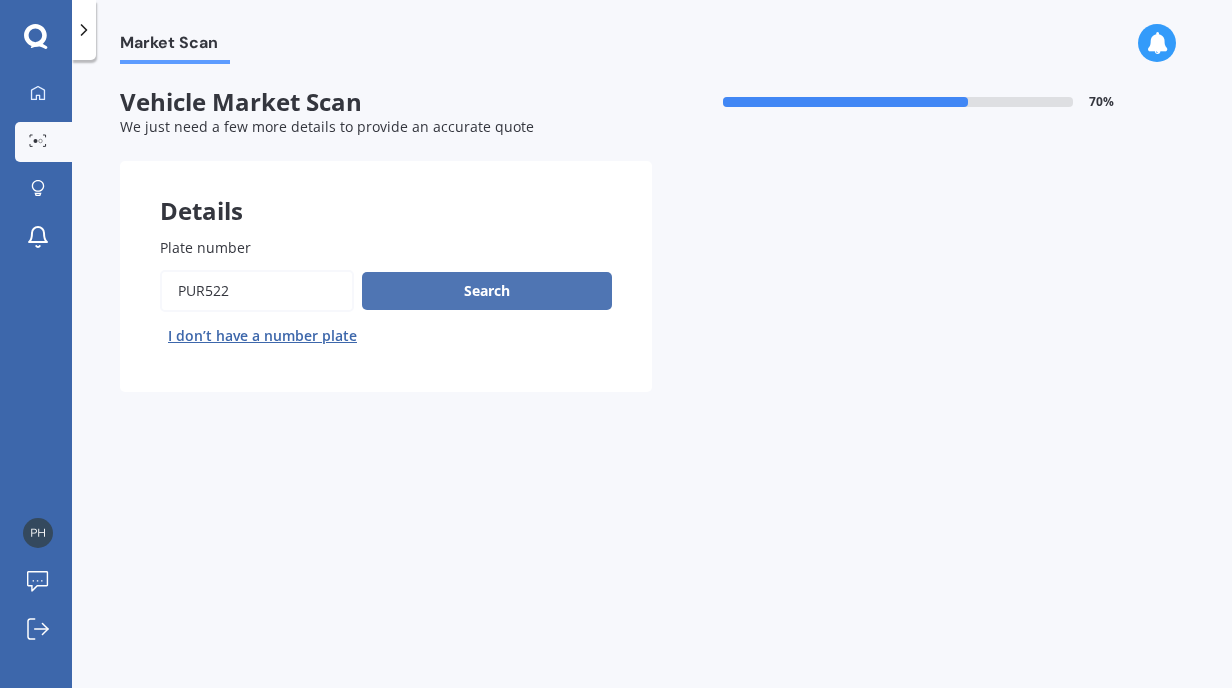 type on "pur522" 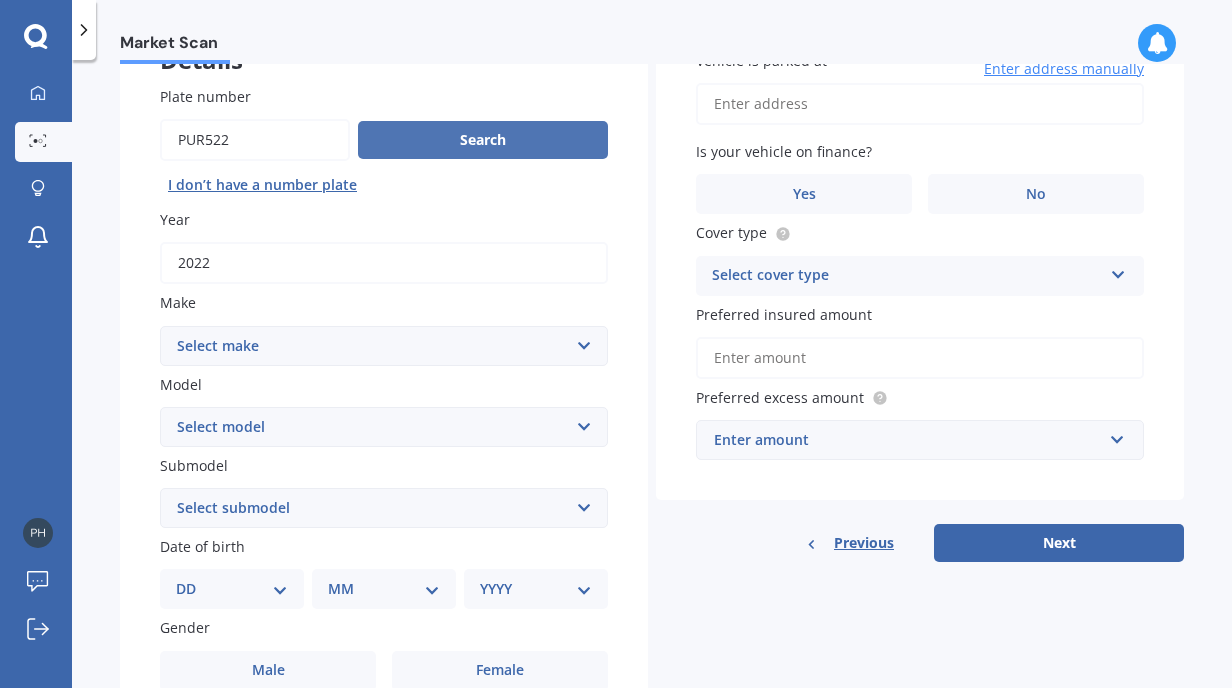 scroll, scrollTop: 154, scrollLeft: 0, axis: vertical 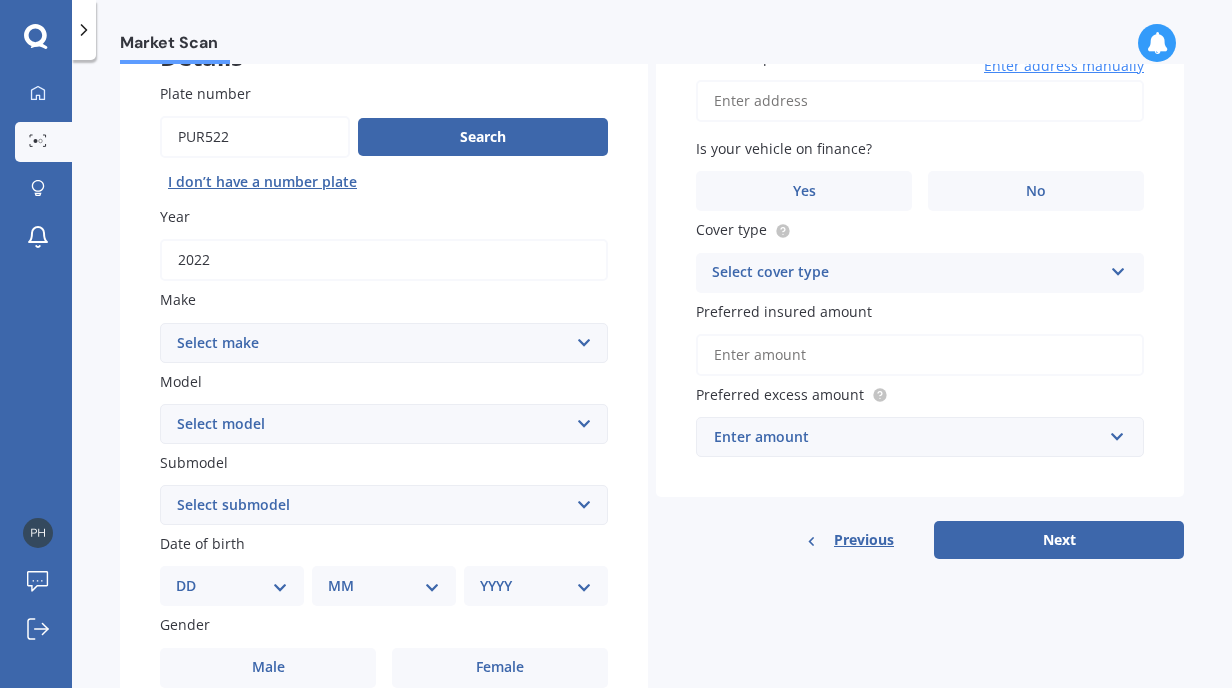 click on "Select make AC ALFA ROMEO ASTON MARTIN AUDI AUSTIN BEDFORD Bentley BMW BYD CADILLAC CAN-AM CHERY CHEVROLET CHRYSLER Citroen CRUISEAIR CUPRA DAEWOO DAIHATSU DAIMLER DAMON DIAHATSU DODGE EXOCET FACTORY FIVE FERRARI FIAT Fiord FLEETWOOD FORD FOTON FRASER GEELY GENESIS GEORGIE BOY GMC GREAT WALL GWM HAVAL HILLMAN HINO HOLDEN HOLIDAY RAMBLER HONDA HUMMER HYUNDAI INFINITI ISUZU IVECO JAC JAECOO JAGUAR JEEP KGM KIA LADA LAMBORGHINI LANCIA LANDROVER LDV LEAPMOTOR LEXUS LINCOLN LOTUS LUNAR M.G M.G. MAHINDRA MASERATI MAZDA MCLAREN MERCEDES AMG Mercedes Benz MERCEDES-AMG MERCURY MINI Mitsubishi MORGAN MORRIS NEWMAR Nissan OMODA OPEL OXFORD PEUGEOT Plymouth Polestar PONTIAC PORSCHE PROTON RAM Range Rover Rayne RENAULT ROLLS ROYCE ROVER SAAB SATURN SEAT SHELBY SKODA SMART SSANGYONG SUBARU SUZUKI TATA TESLA TIFFIN Toyota TRIUMPH TVR Vauxhall VOLKSWAGEN VOLVO WESTFIELD WINNEBAGO ZX" at bounding box center [384, 343] 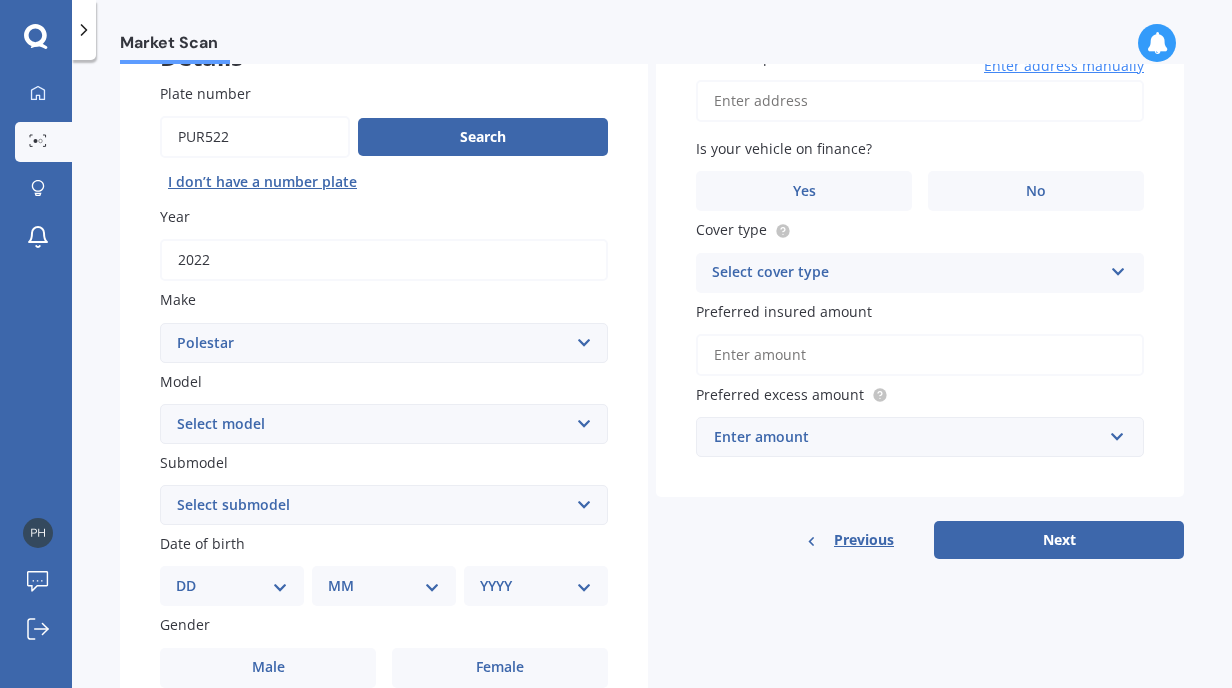 click on "Select model 1 2 3 POLESTAR 2 Polestar 4" at bounding box center [384, 424] 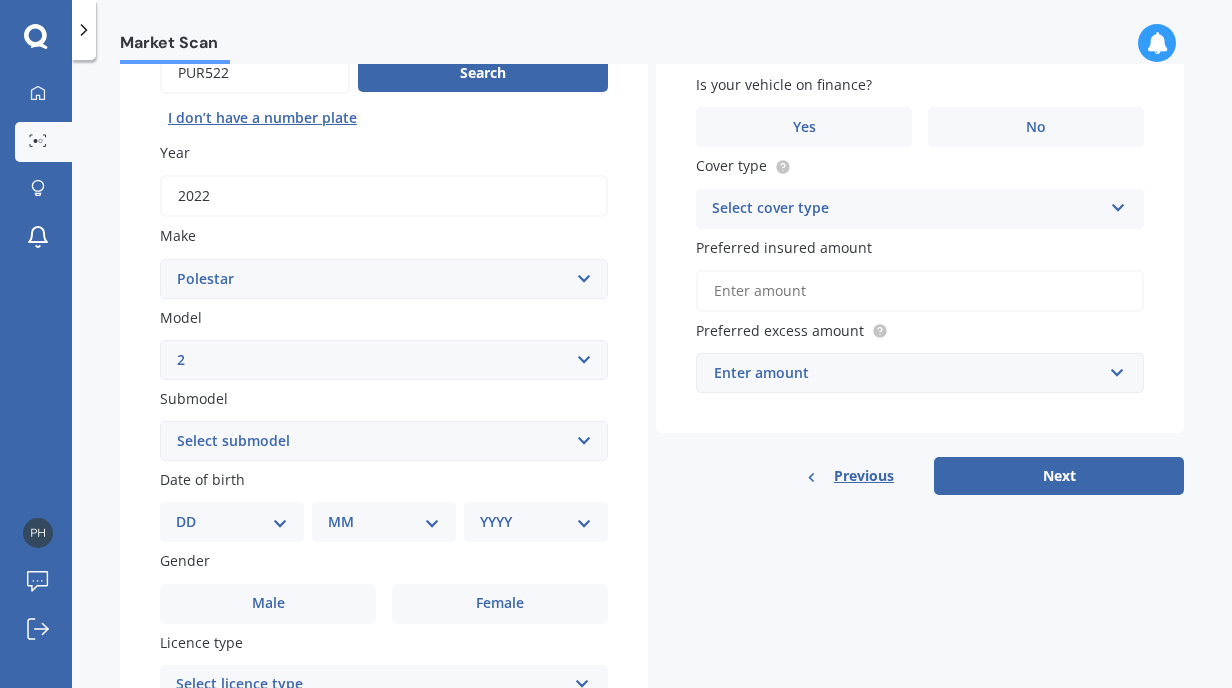 scroll, scrollTop: 227, scrollLeft: 0, axis: vertical 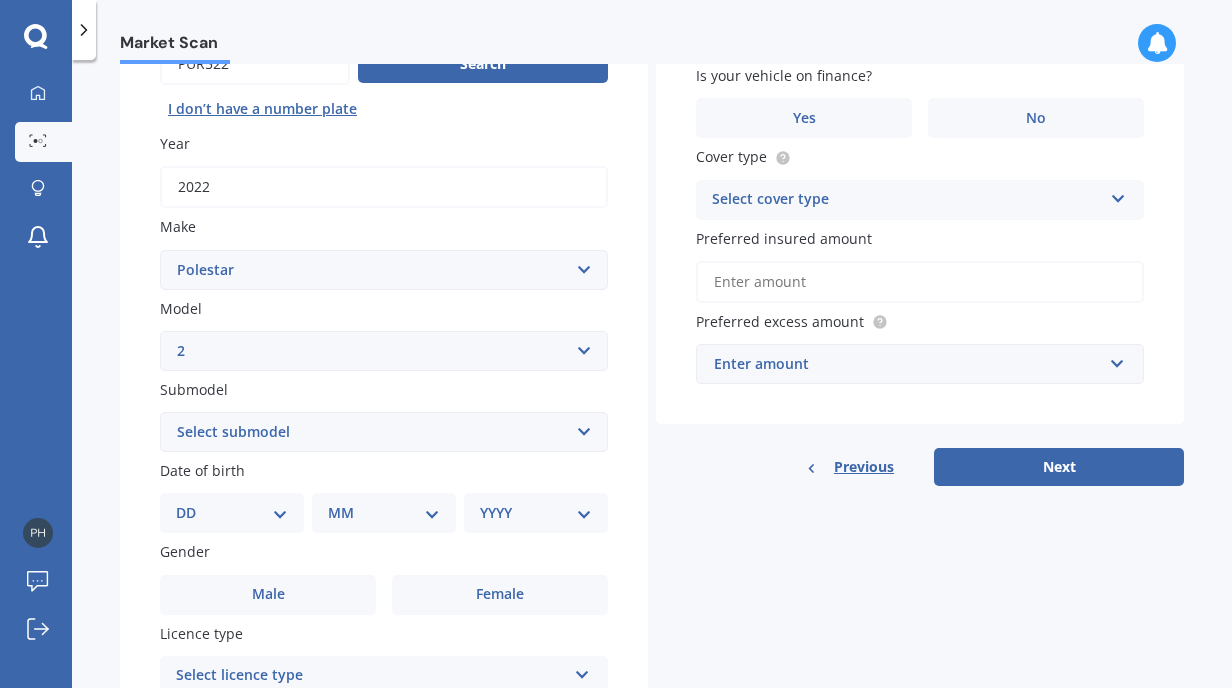 click on "Select submodel Liftback 5dr Reduction Gear 1sp AWD E/300kW (LRDM) Liftback 5dr Reduction Gear 1sp E/170kW (LRSM) LRDM PERFORMANCE EV LRDM PLUS 82KWH/EV LRSM 82KWH/EV/FD LRSM PLUS 82KWH/EV SRSM 69KWH/EV/FD" at bounding box center (384, 432) 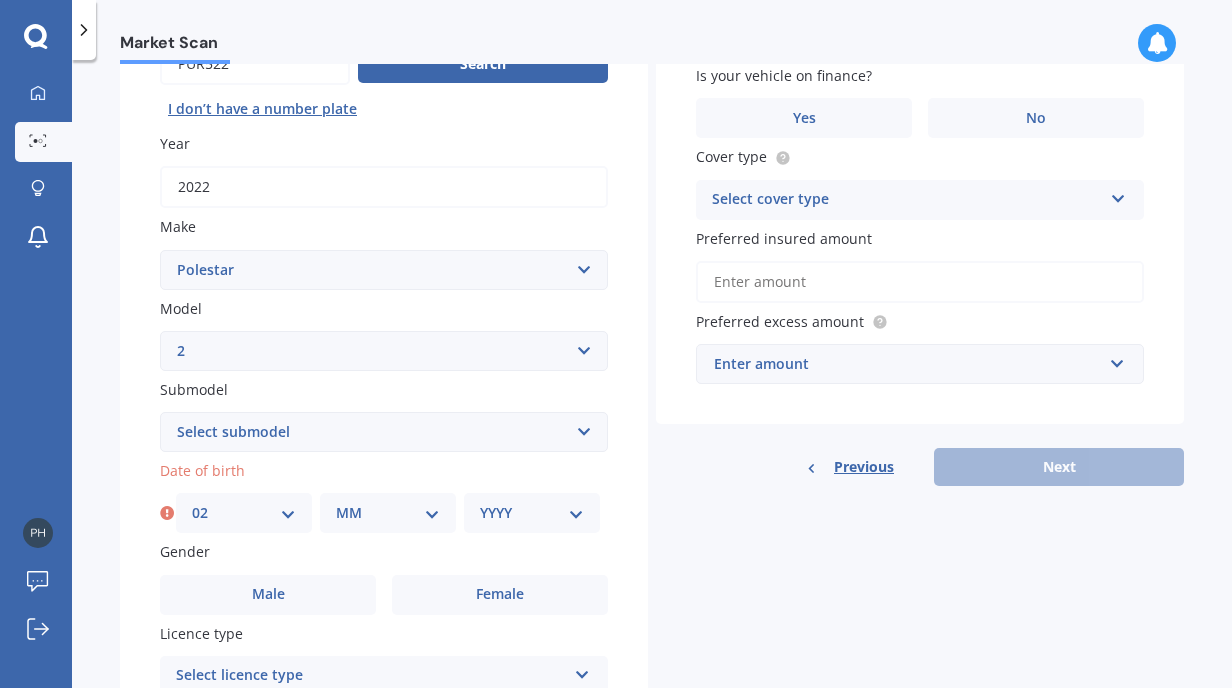 click on "DD 01 02 03 04 05 06 07 08 09 10 11 12 13 14 15 16 17 18 19 20 21 22 23 24 25 26 27 28 29 30 31" at bounding box center [244, 513] 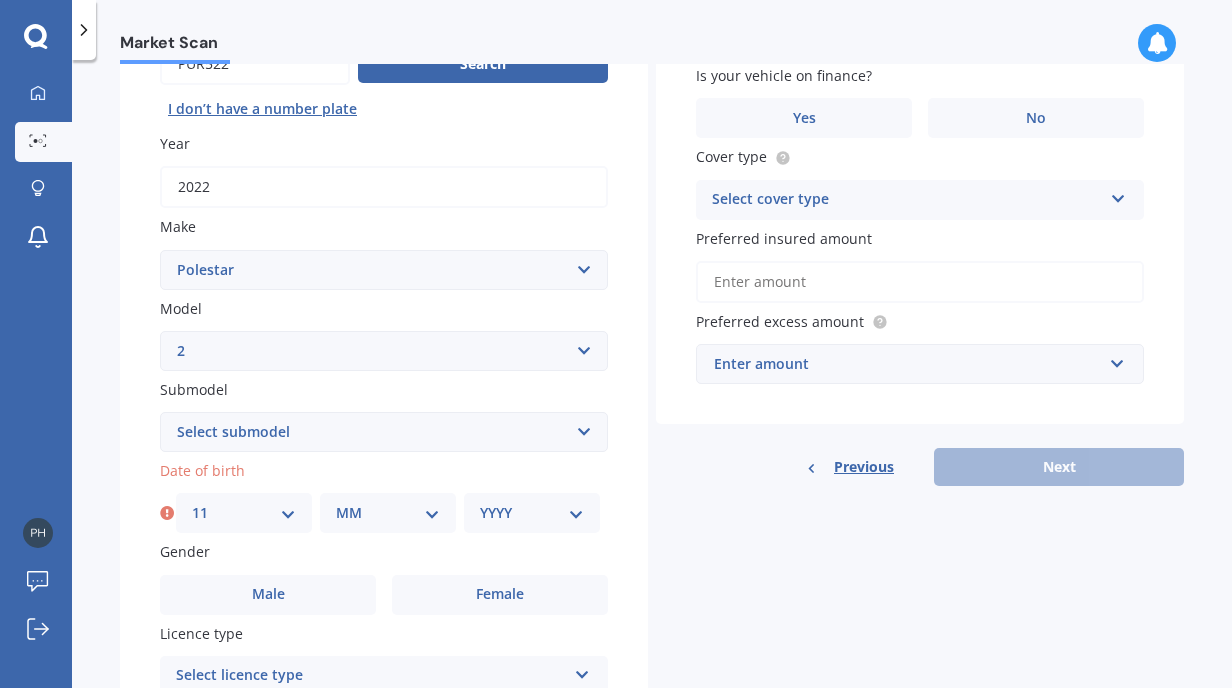 click on "MM 01 02 03 04 05 06 07 08 09 10 11 12" at bounding box center [388, 513] 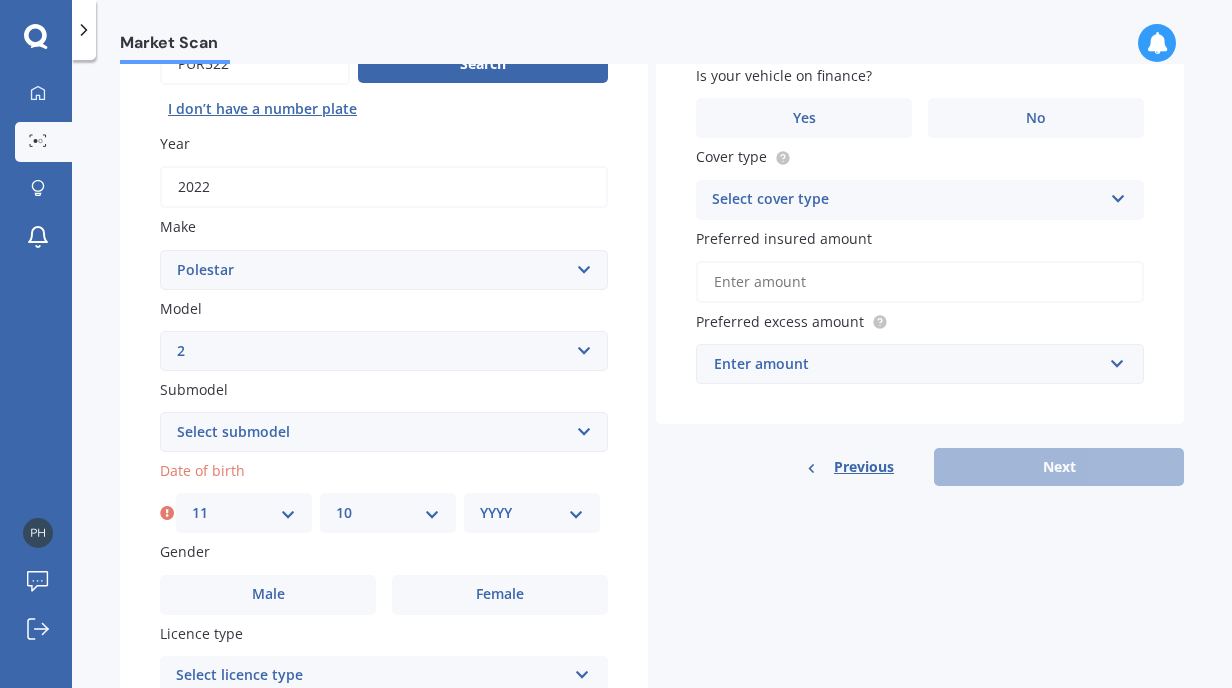 click on "YYYY 2025 2024 2023 2022 2021 2020 2019 2018 2017 2016 2015 2014 2013 2012 2011 2010 2009 2008 2007 2006 2005 2004 2003 2002 2001 2000 1999 1998 1997 1996 1995 1994 1993 1992 1991 1990 1989 1988 1987 1986 1985 1984 1983 1982 1981 1980 1979 1978 1977 1976 1975 1974 1973 1972 1971 1970 1969 1968 1967 1966 1965 1964 1963 1962 1961 1960 1959 1958 1957 1956 1955 1954 1953 1952 1951 1950 1949 1948 1947 1946 1945 1944 1943 1942 1941 1940 1939 1938 1937 1936 1935 1934 1933 1932 1931 1930 1929 1928 1927 1926" at bounding box center [532, 513] 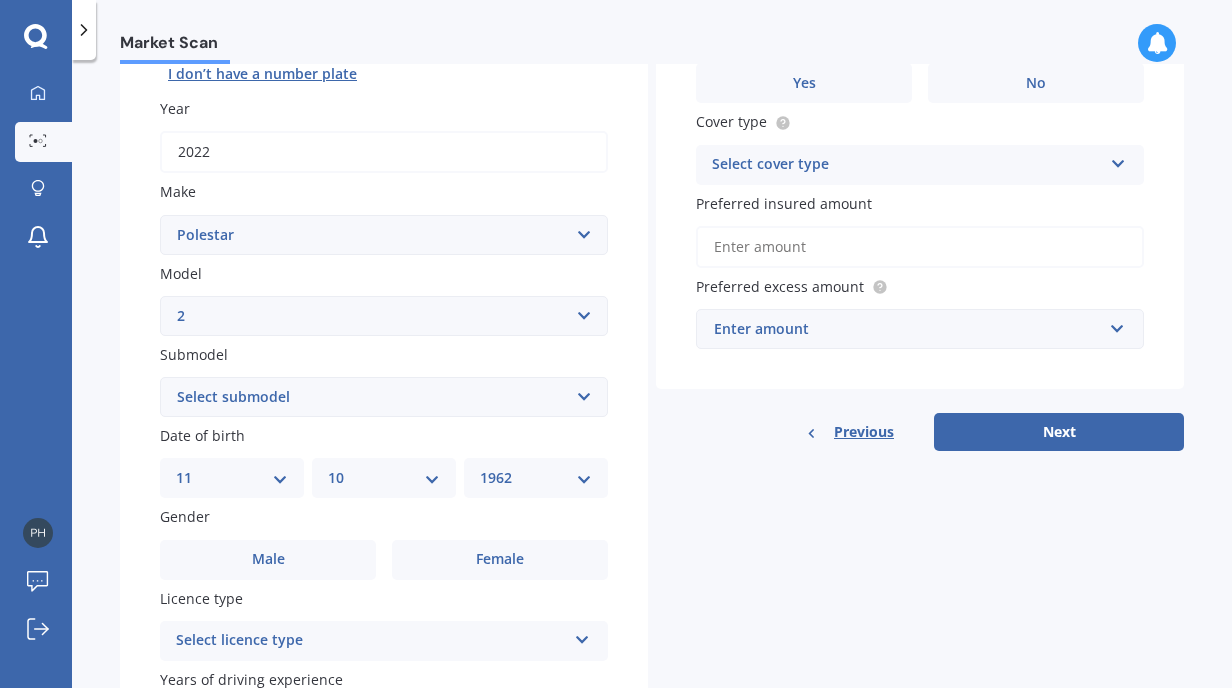 scroll, scrollTop: 274, scrollLeft: 0, axis: vertical 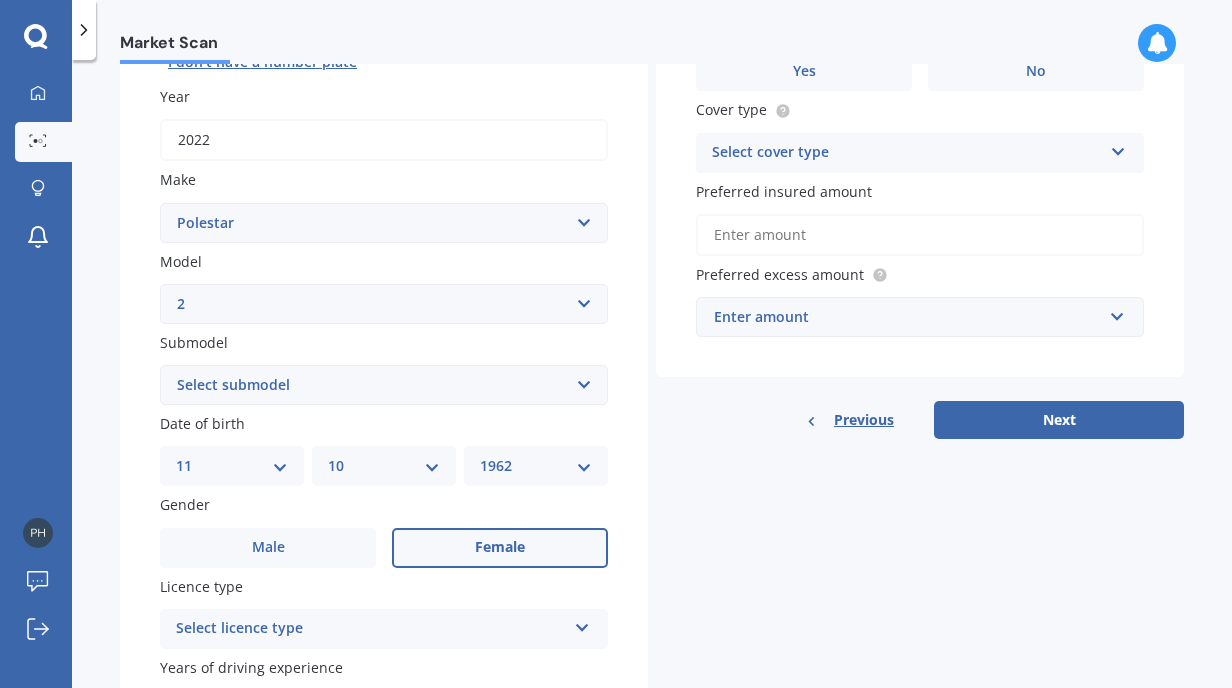 click on "Female" at bounding box center (500, 547) 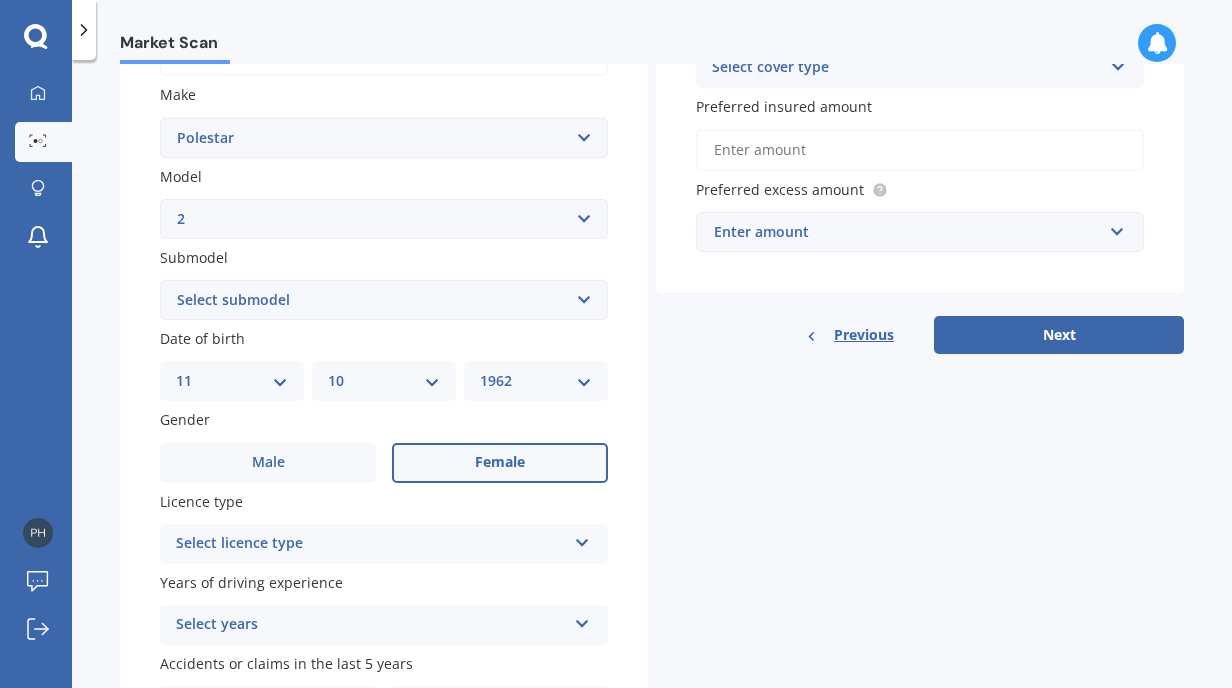 scroll, scrollTop: 367, scrollLeft: 0, axis: vertical 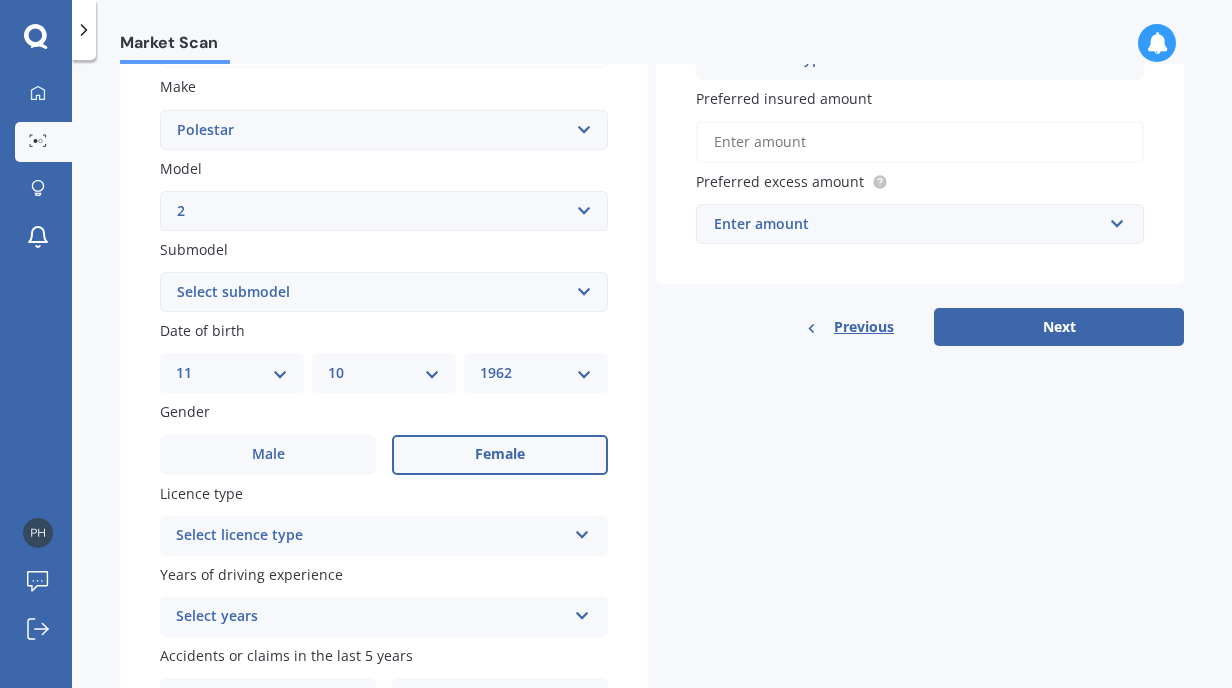 click on "Select licence type" at bounding box center (371, 536) 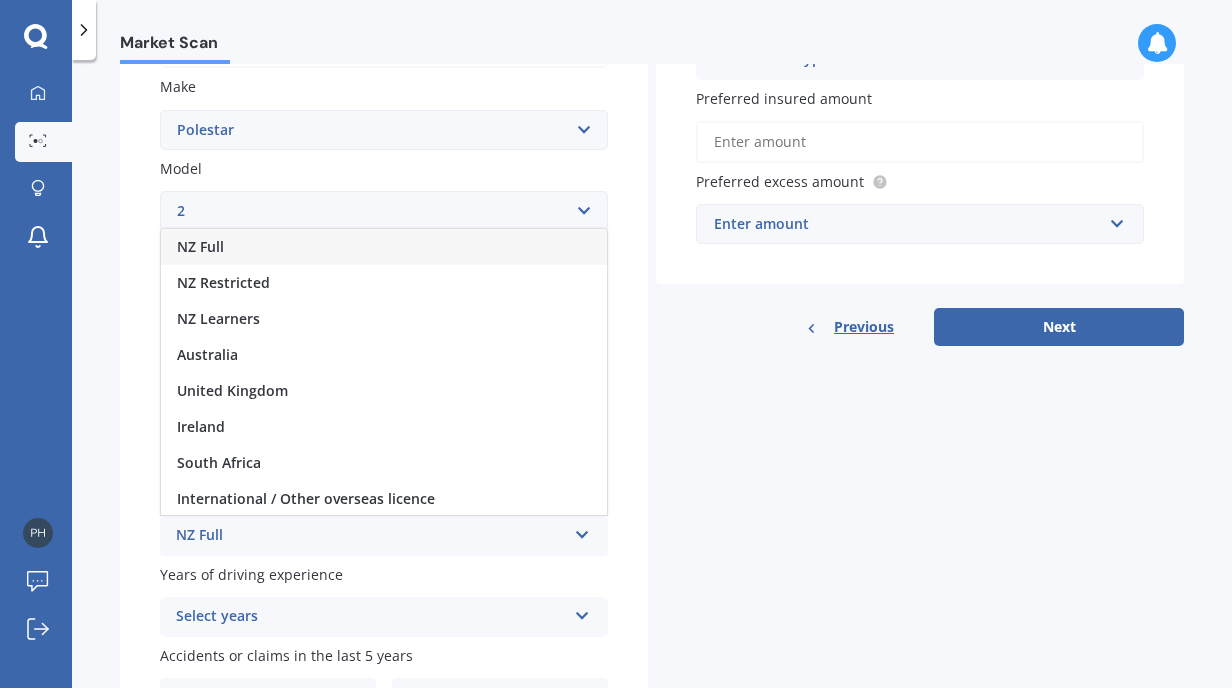 click on "NZ Full" at bounding box center (384, 247) 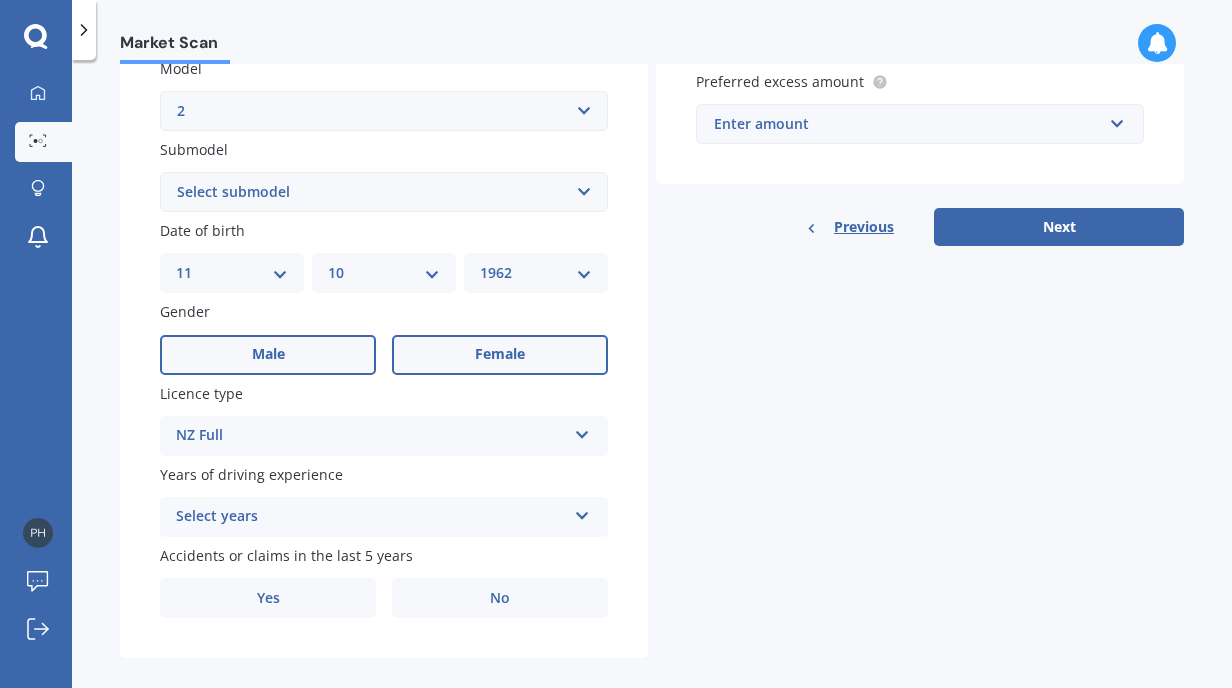 scroll, scrollTop: 494, scrollLeft: 0, axis: vertical 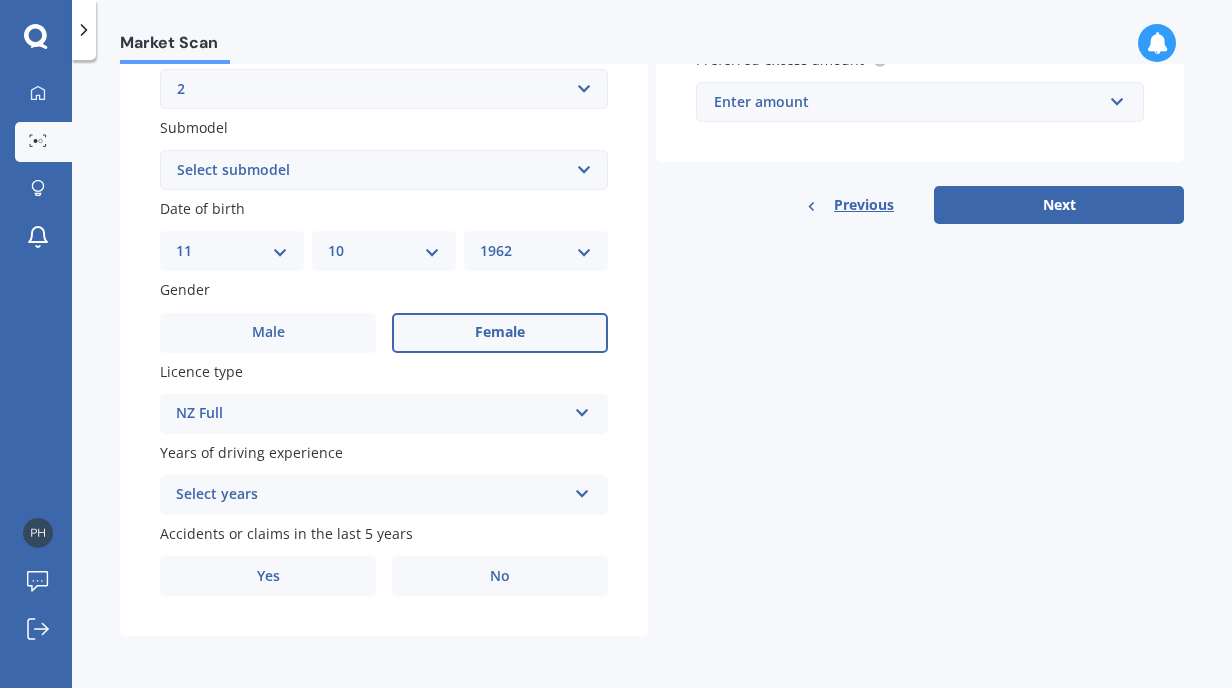 click on "Select years" at bounding box center (371, 495) 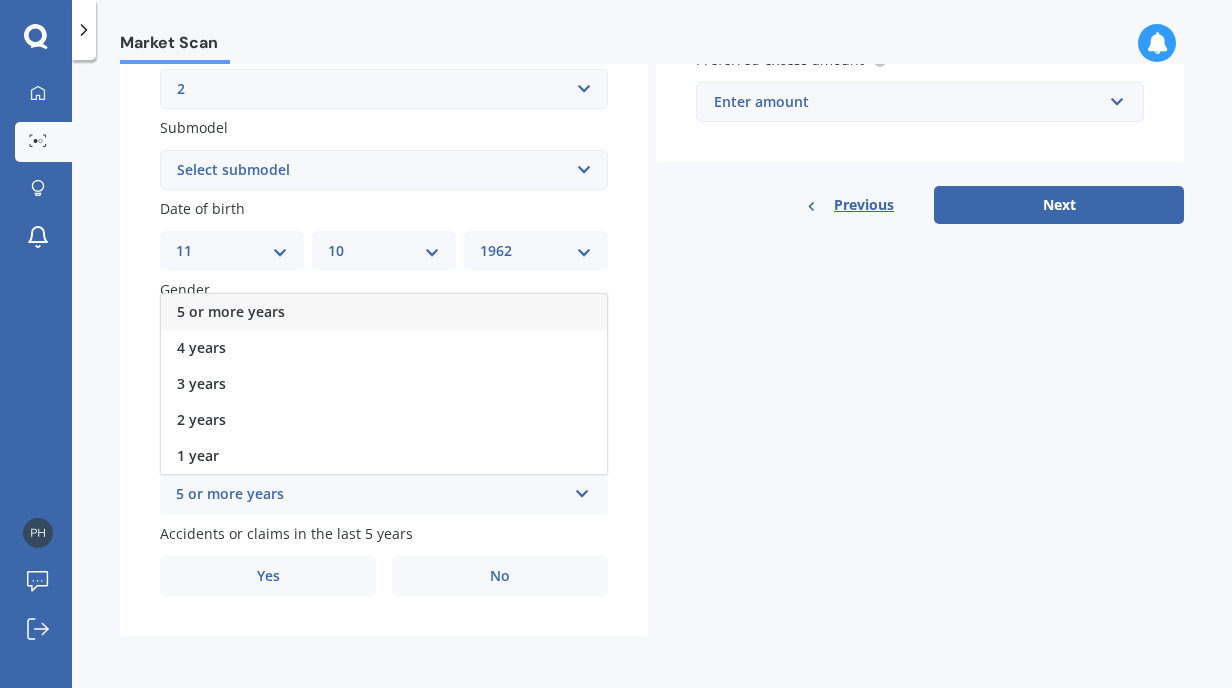 click on "5 or more years" at bounding box center [384, 312] 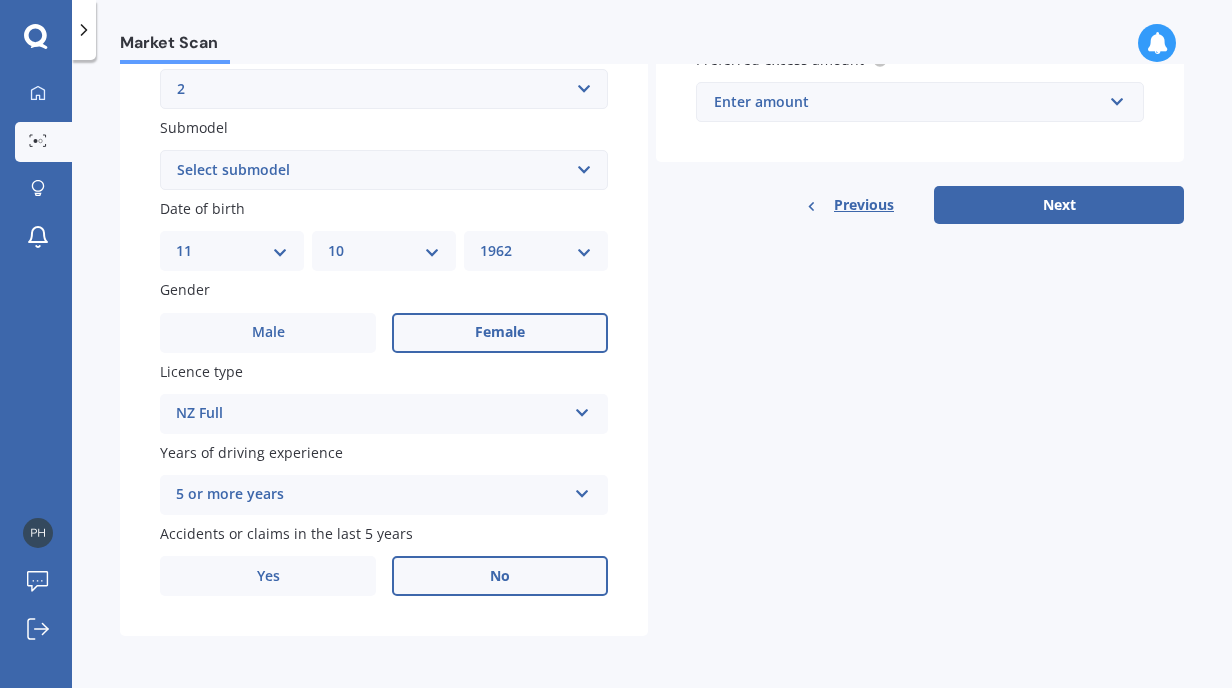 click on "No" at bounding box center [500, 576] 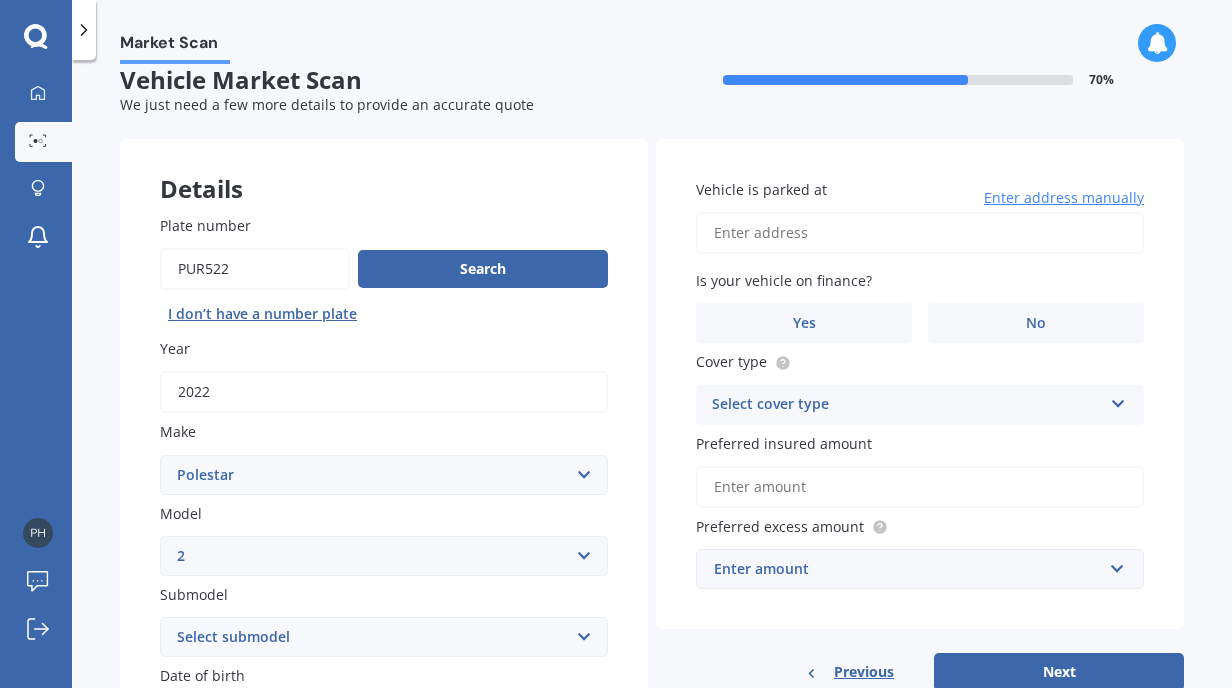 scroll, scrollTop: 42, scrollLeft: 0, axis: vertical 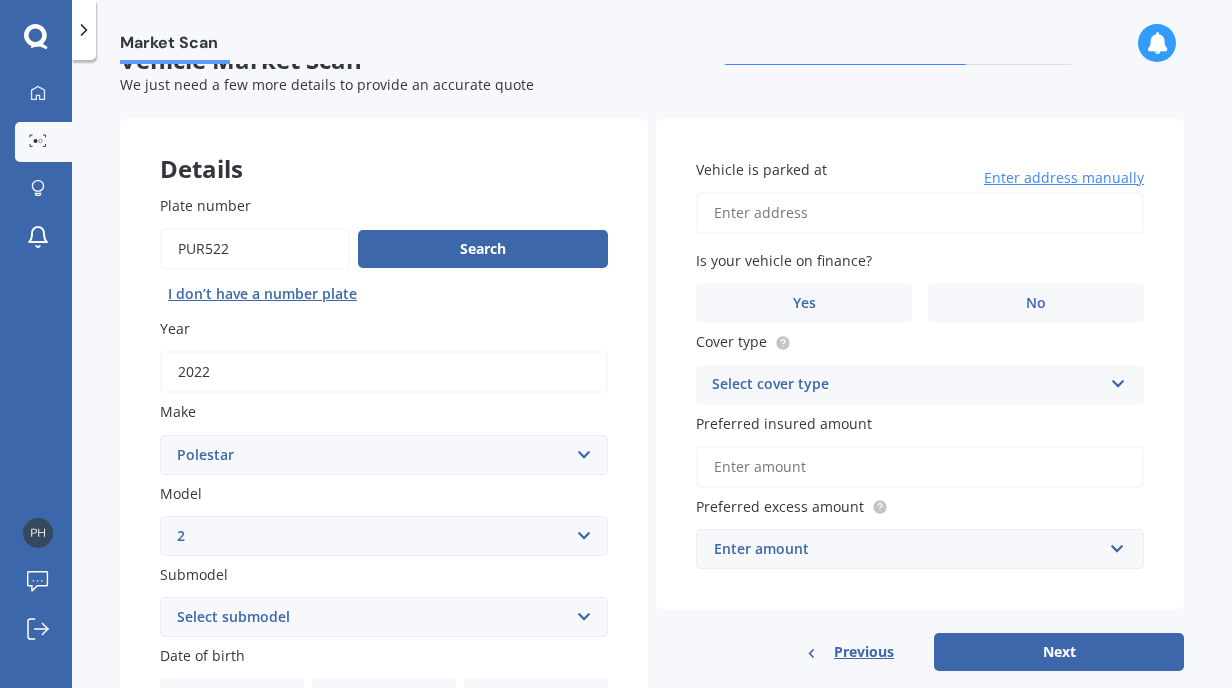 click on "Vehicle is parked at" at bounding box center [920, 213] 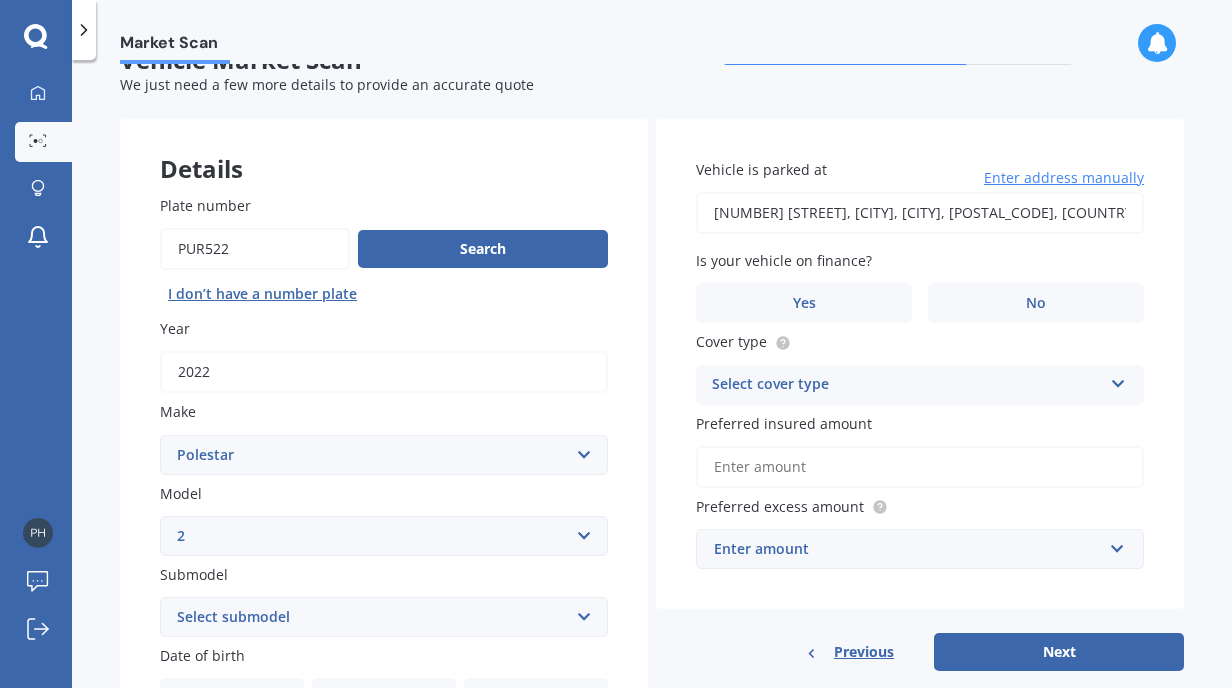 type on "[NUMBER] [STREET], [CITY], [CITY], [POSTAL_CODE]" 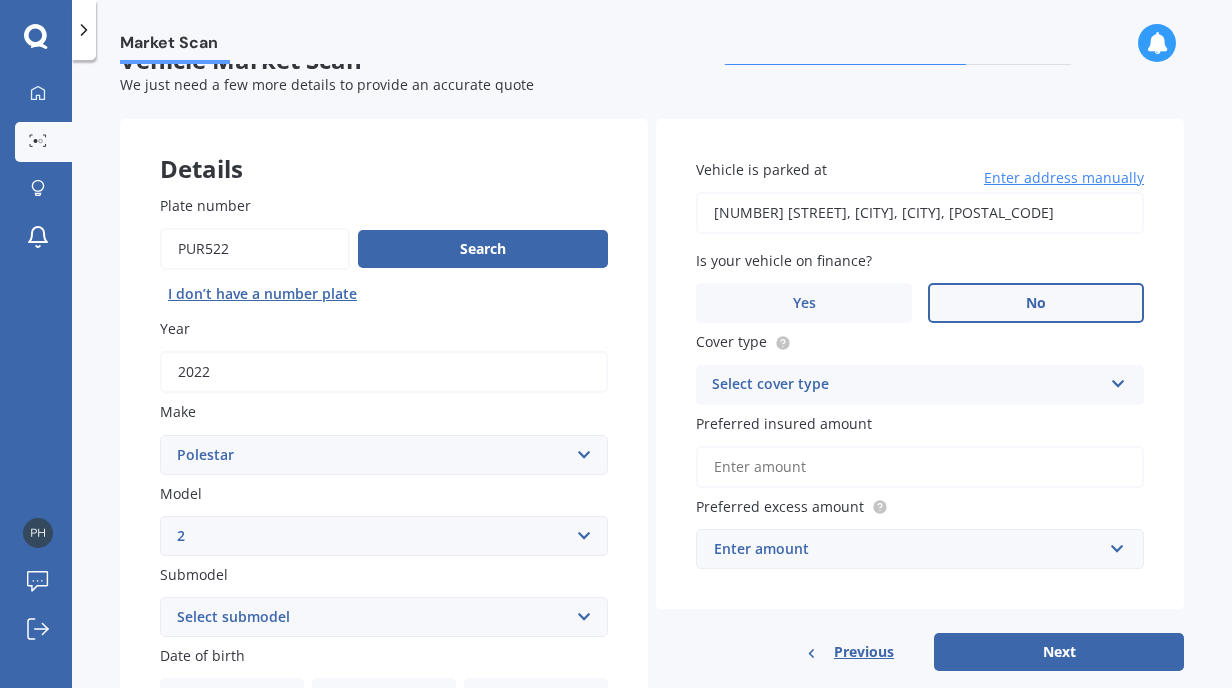 click on "No" at bounding box center [1036, 303] 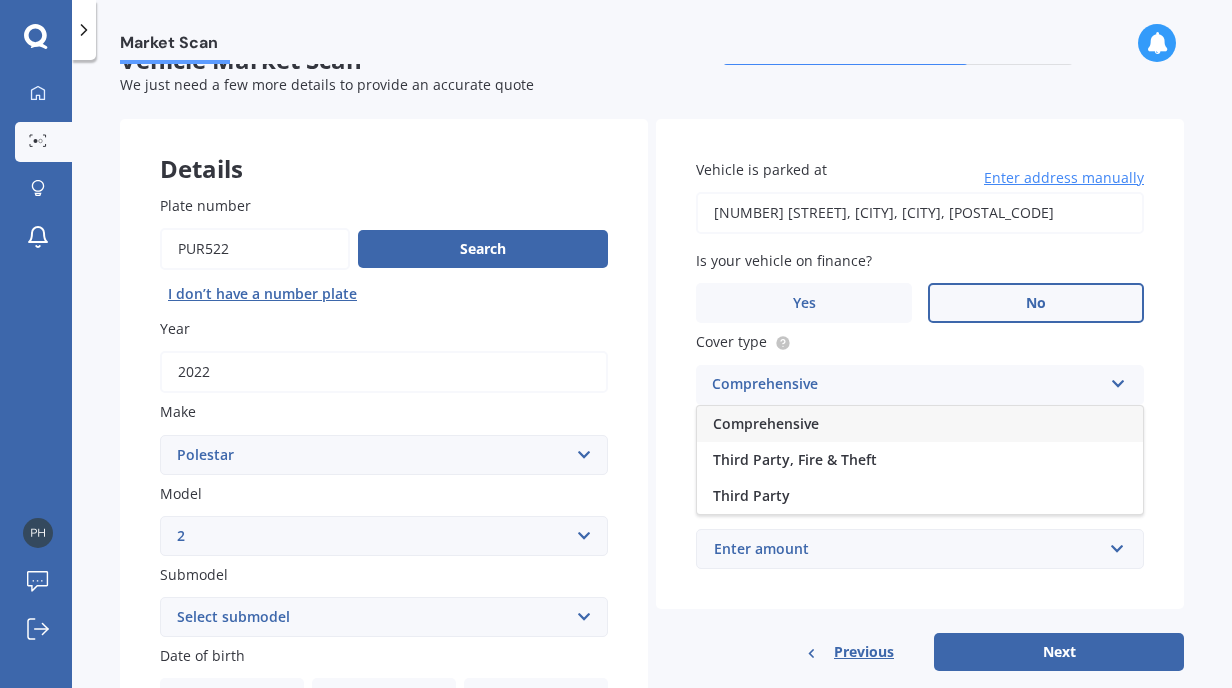 click on "Comprehensive" at bounding box center [920, 424] 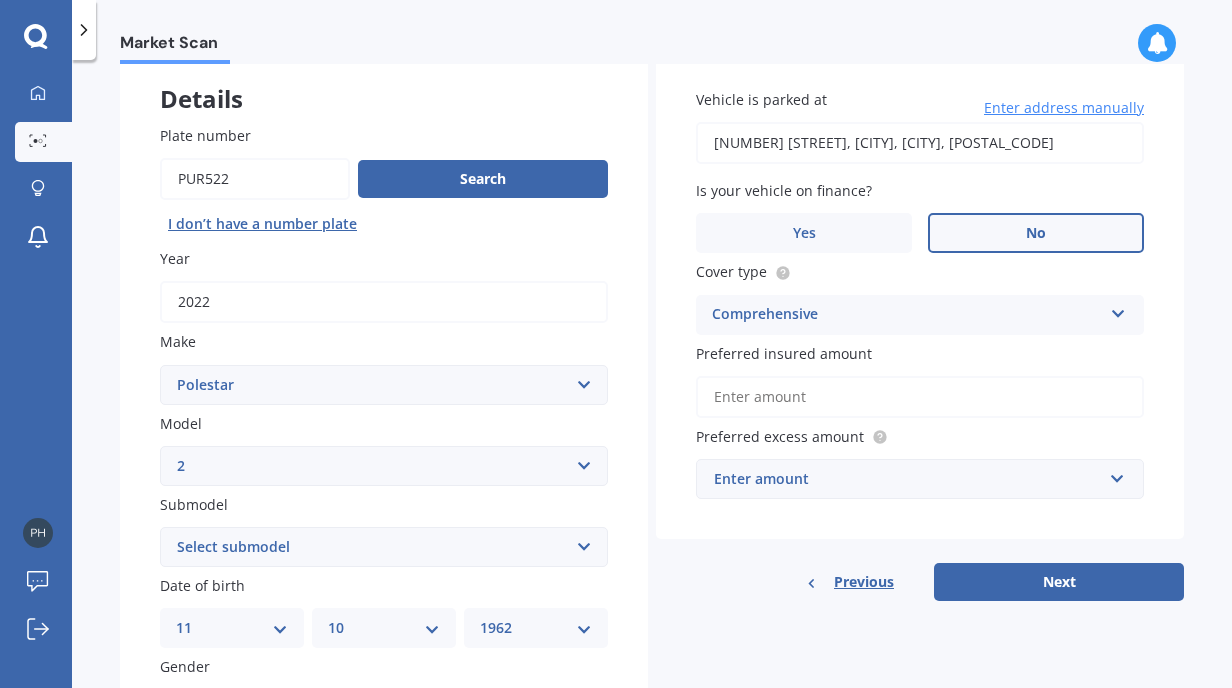 scroll, scrollTop: 127, scrollLeft: 0, axis: vertical 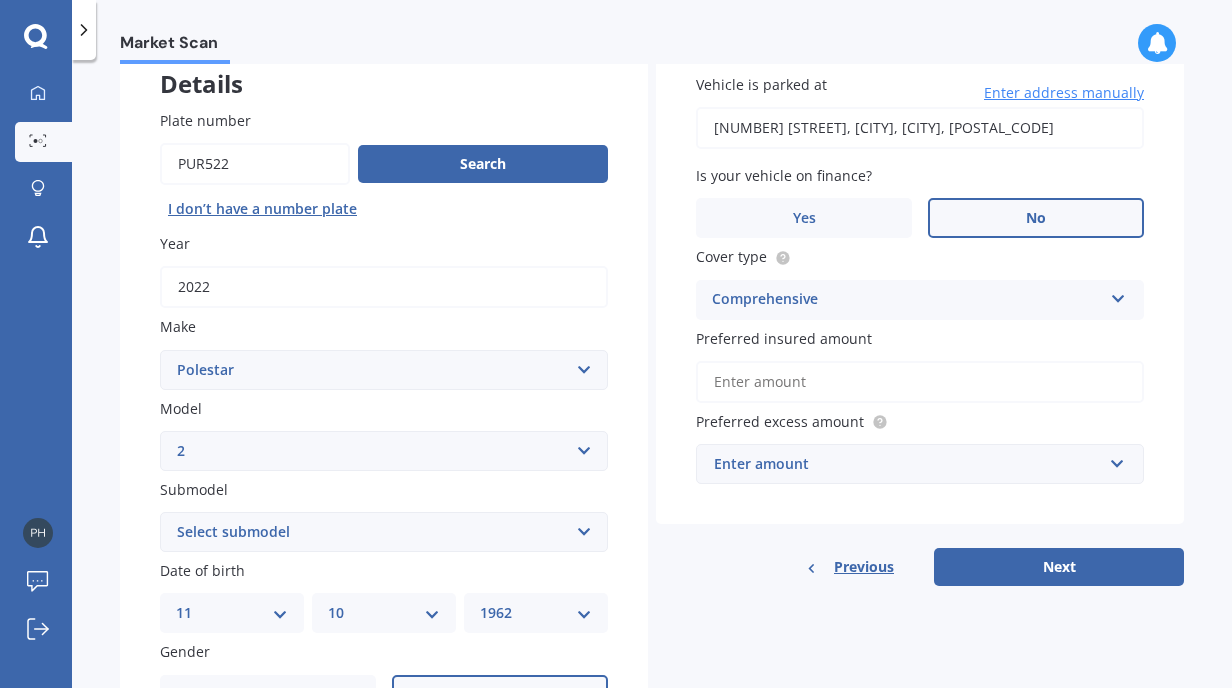 click on "Preferred insured amount" at bounding box center [920, 382] 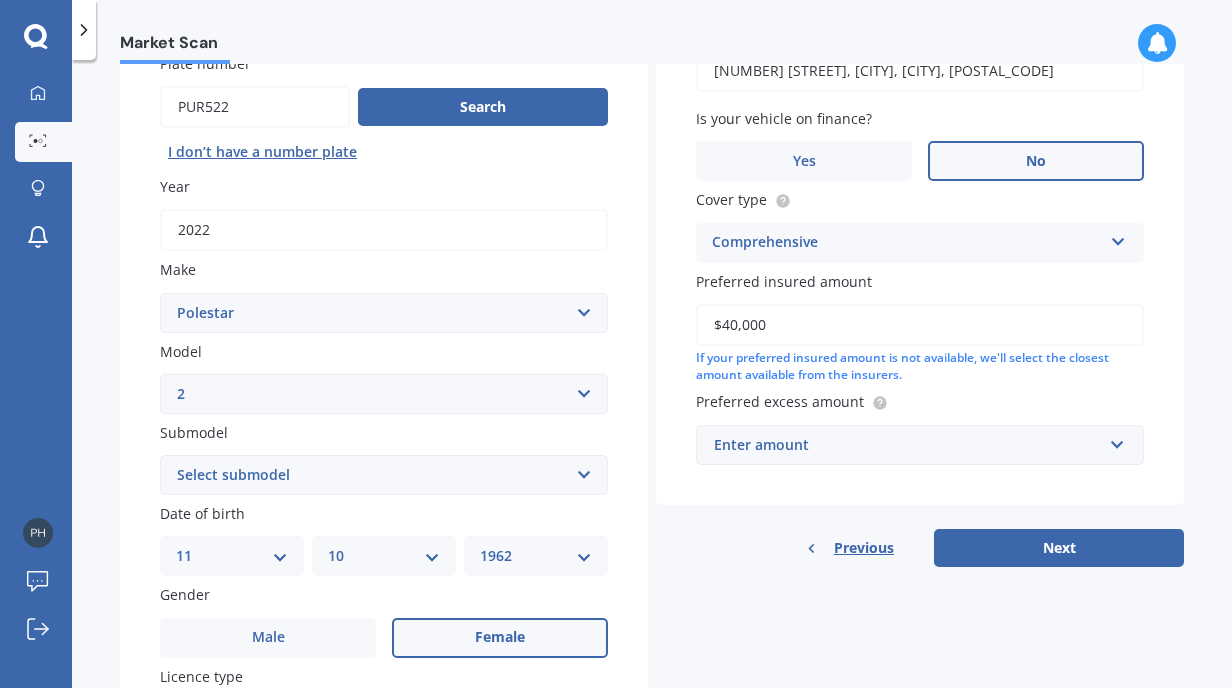 scroll, scrollTop: 206, scrollLeft: 0, axis: vertical 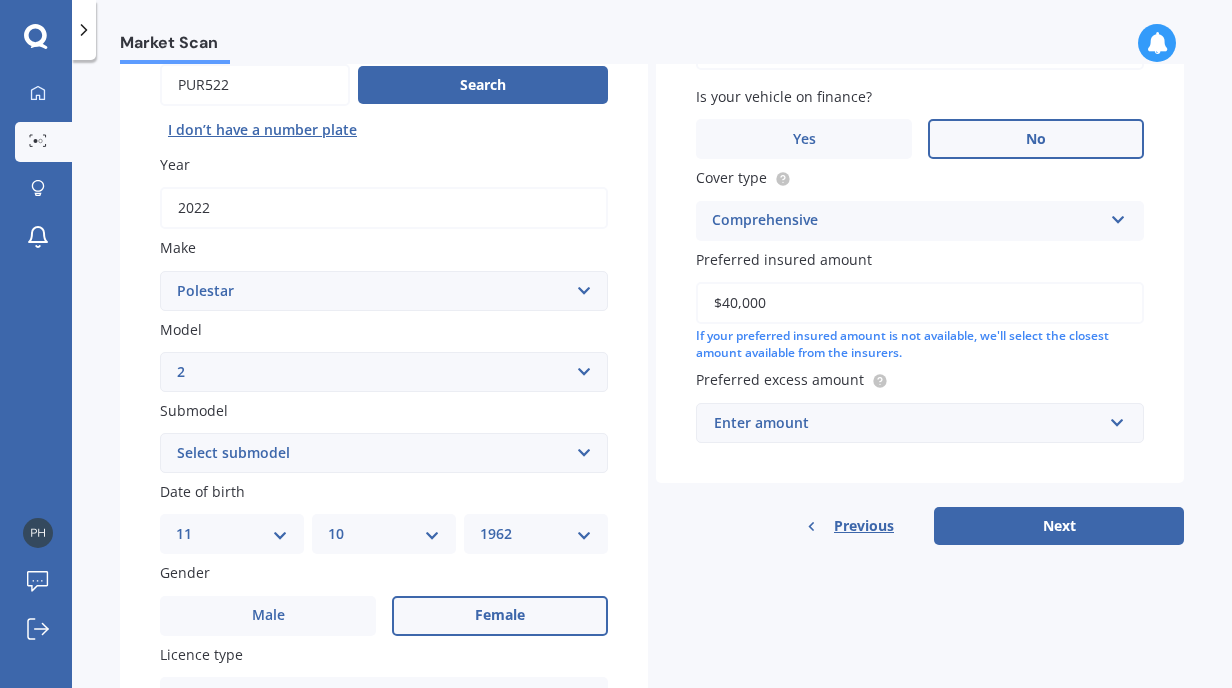 type on "$40,000" 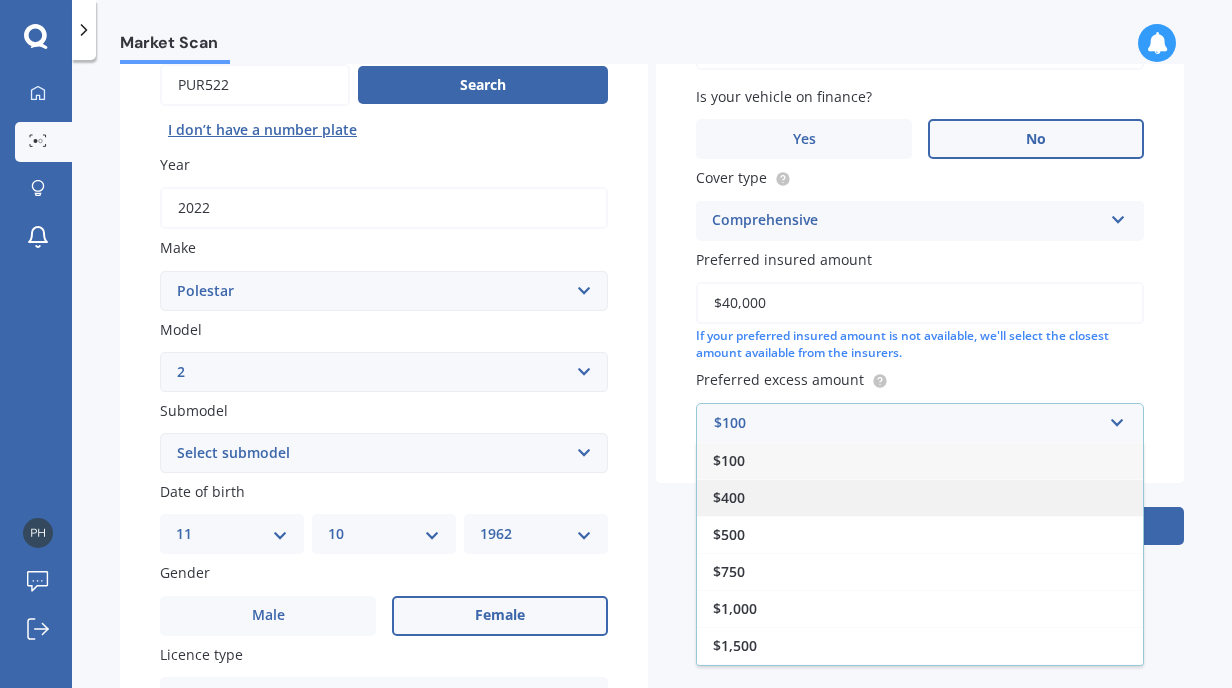 click on "$400" at bounding box center [920, 497] 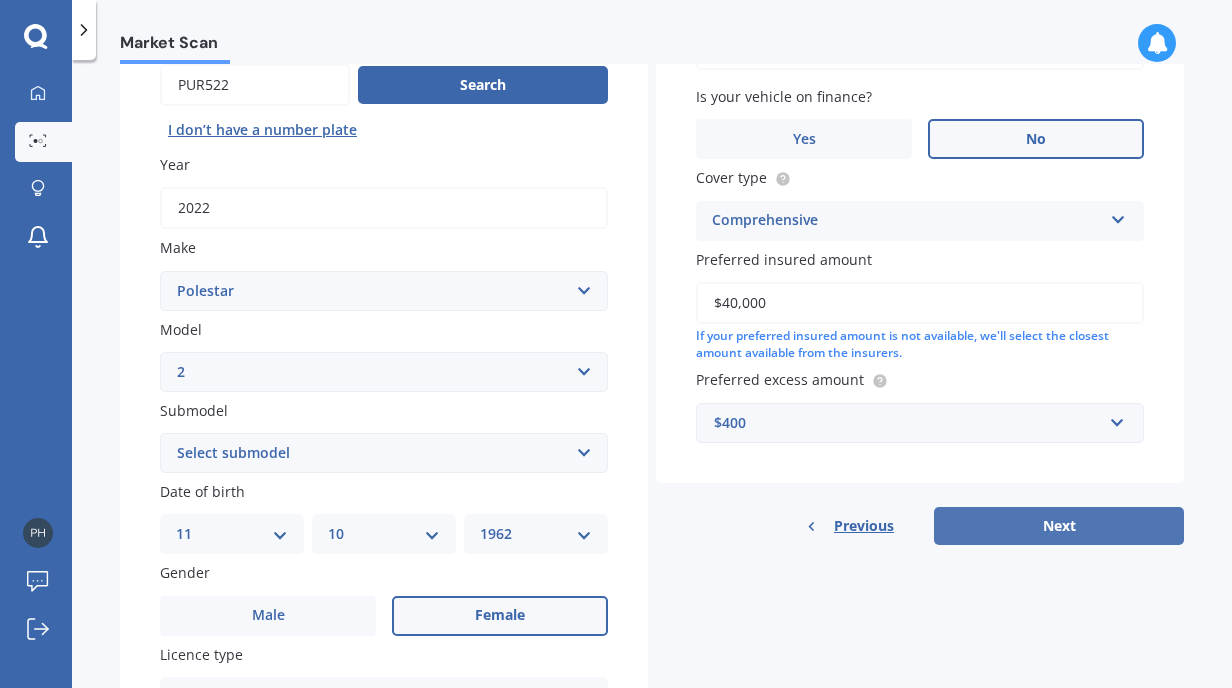 click on "Next" at bounding box center [1059, 526] 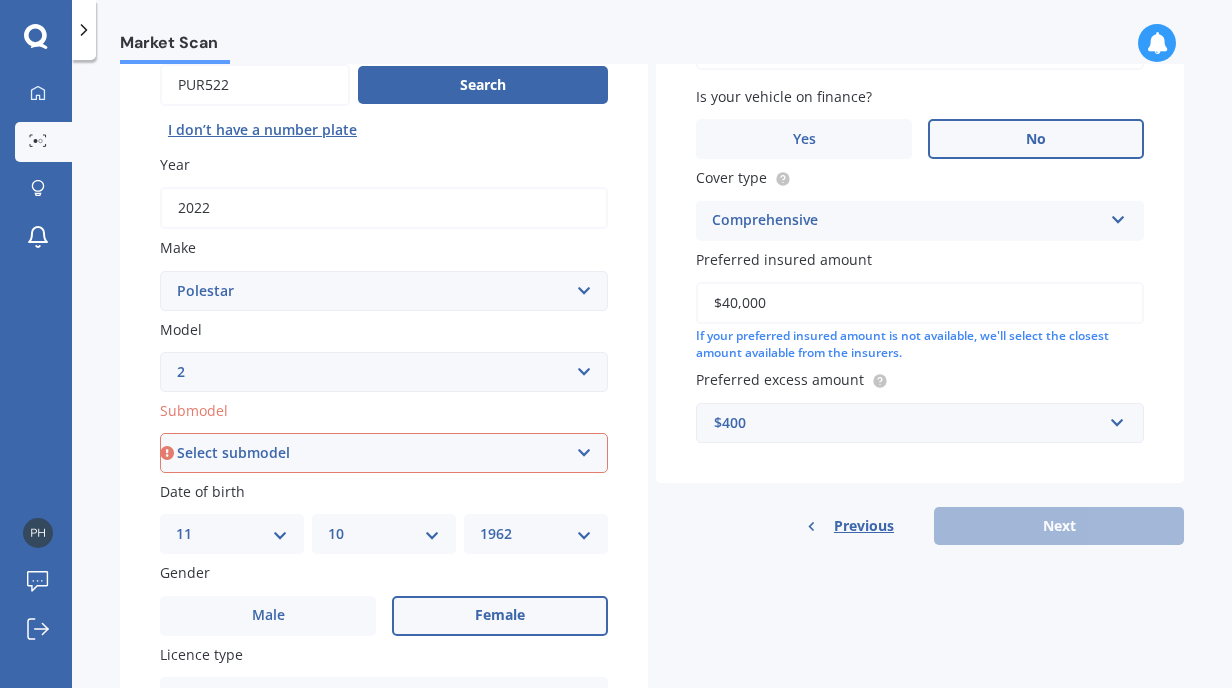 click on "Select submodel Liftback 5dr Reduction Gear 1sp AWD E/300kW (LRDM) Liftback 5dr Reduction Gear 1sp E/170kW (LRSM) LRDM PERFORMANCE EV LRDM PLUS 82KWH/EV LRSM 82KWH/EV/FD LRSM PLUS 82KWH/EV SRSM 69KWH/EV/FD" at bounding box center (384, 453) 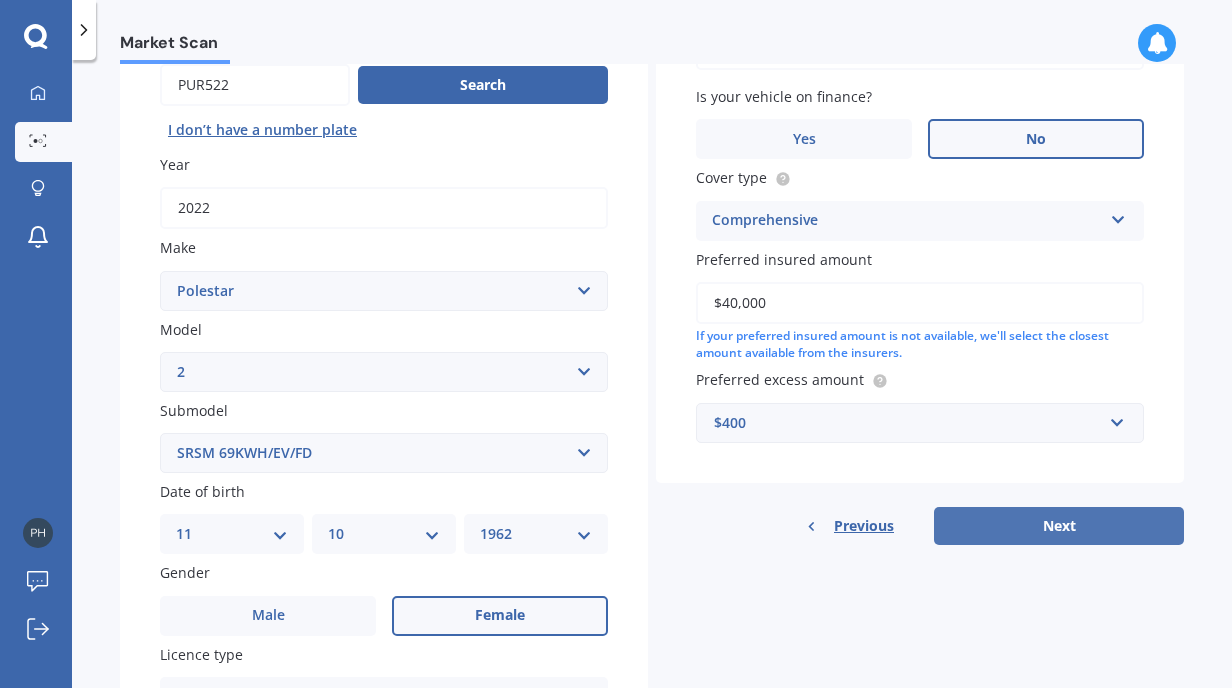click on "Next" at bounding box center [1059, 526] 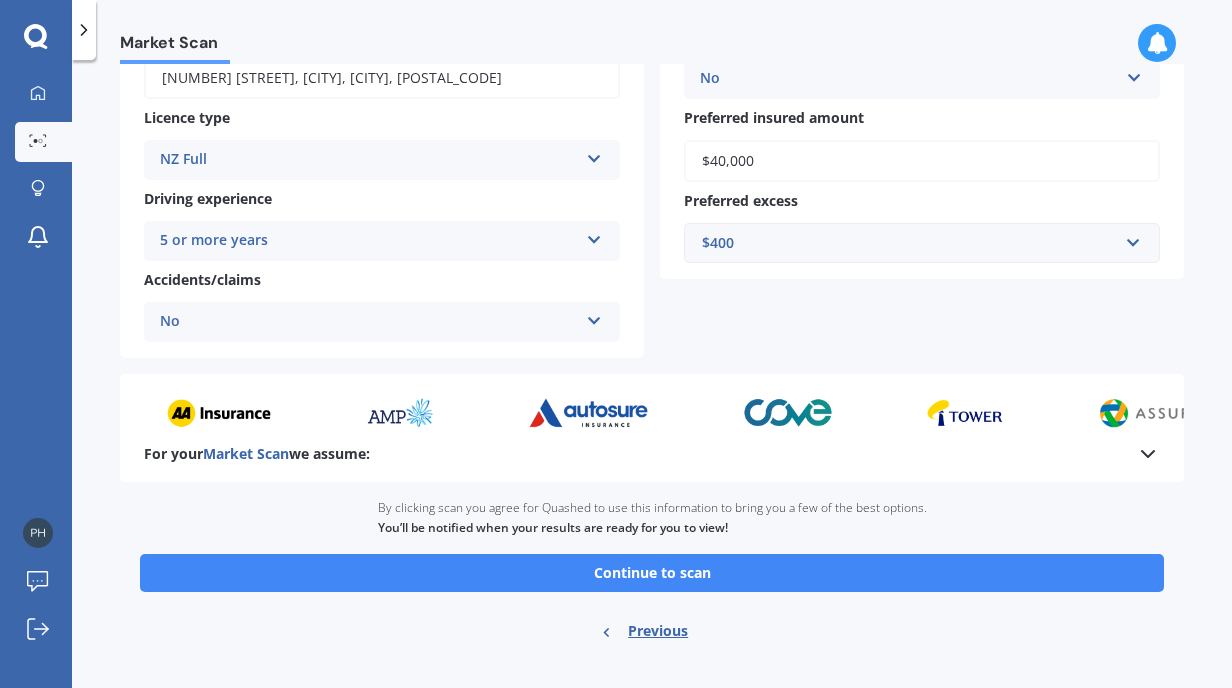 scroll, scrollTop: 345, scrollLeft: 0, axis: vertical 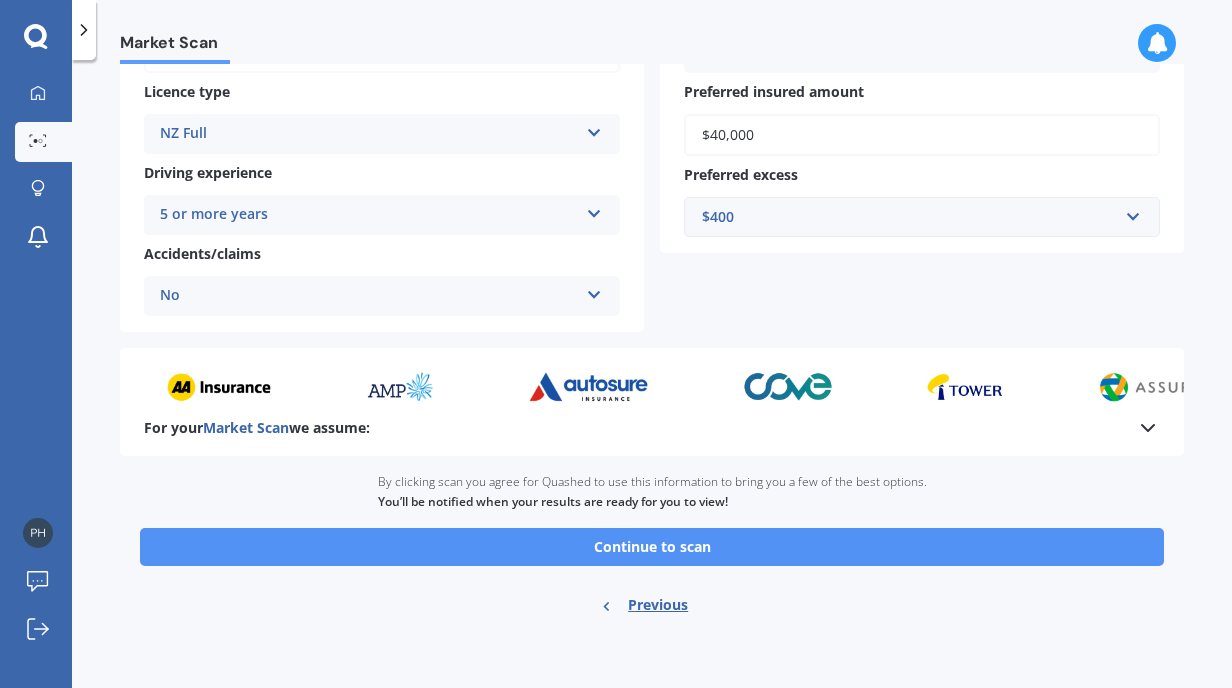 click on "Continue to scan" at bounding box center [652, 547] 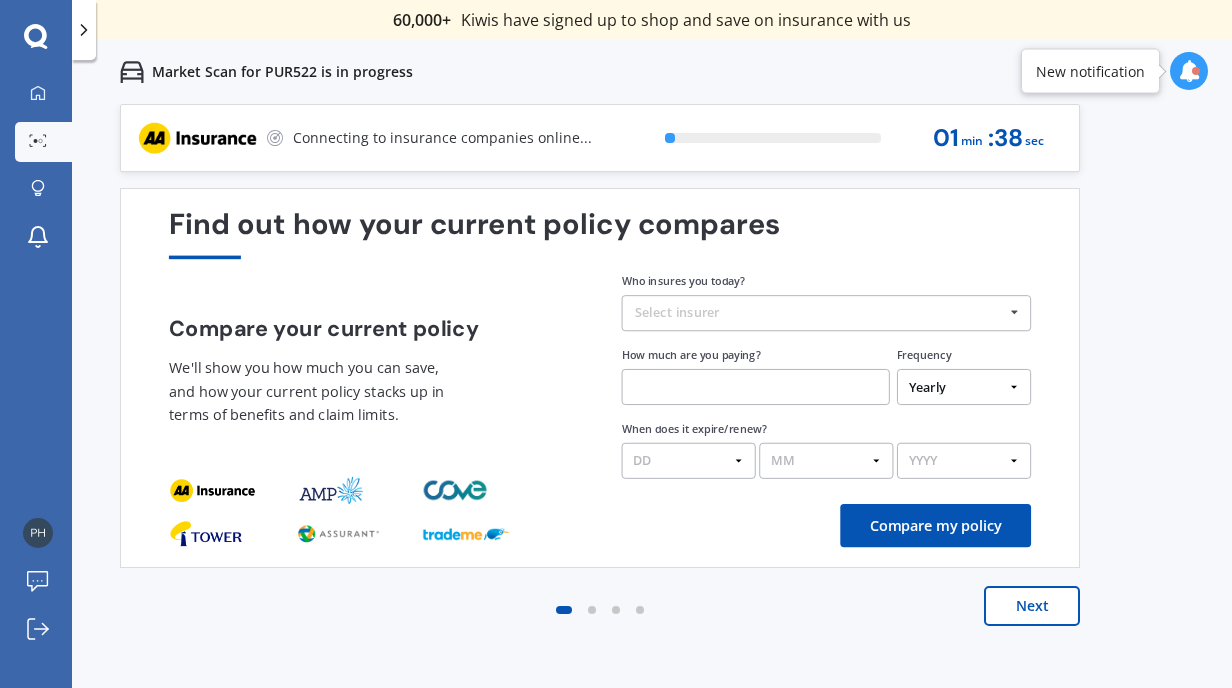 scroll, scrollTop: 0, scrollLeft: 0, axis: both 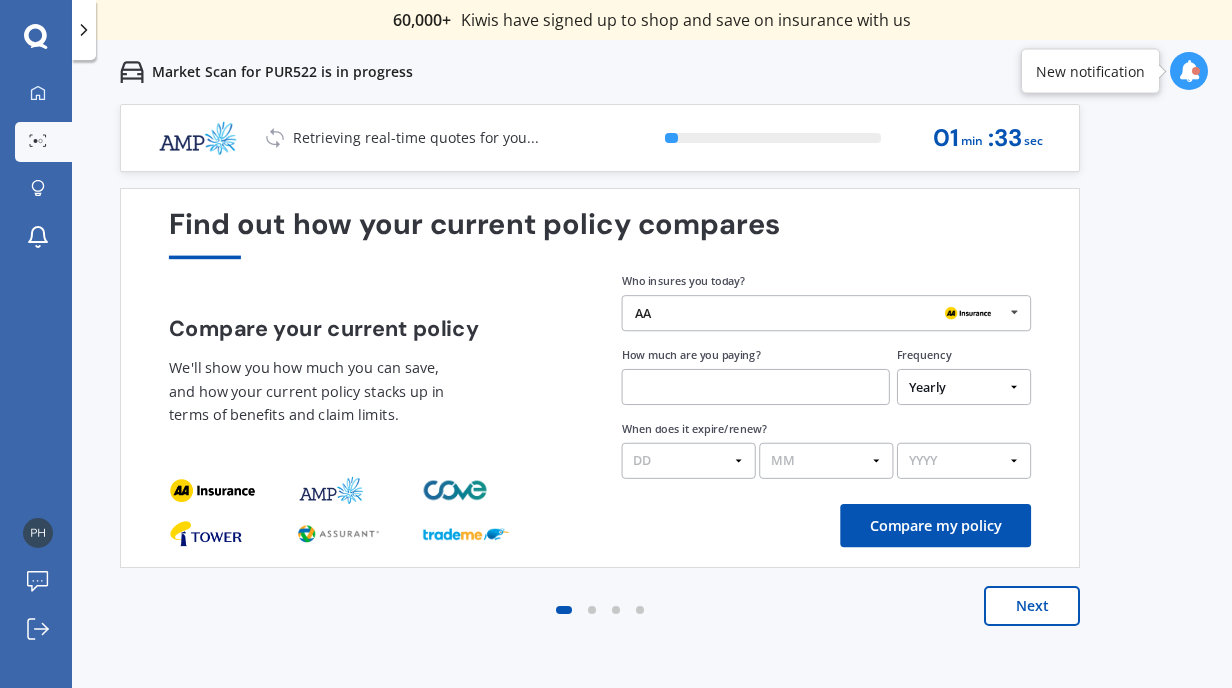 click on "AA" at bounding box center [819, 313] 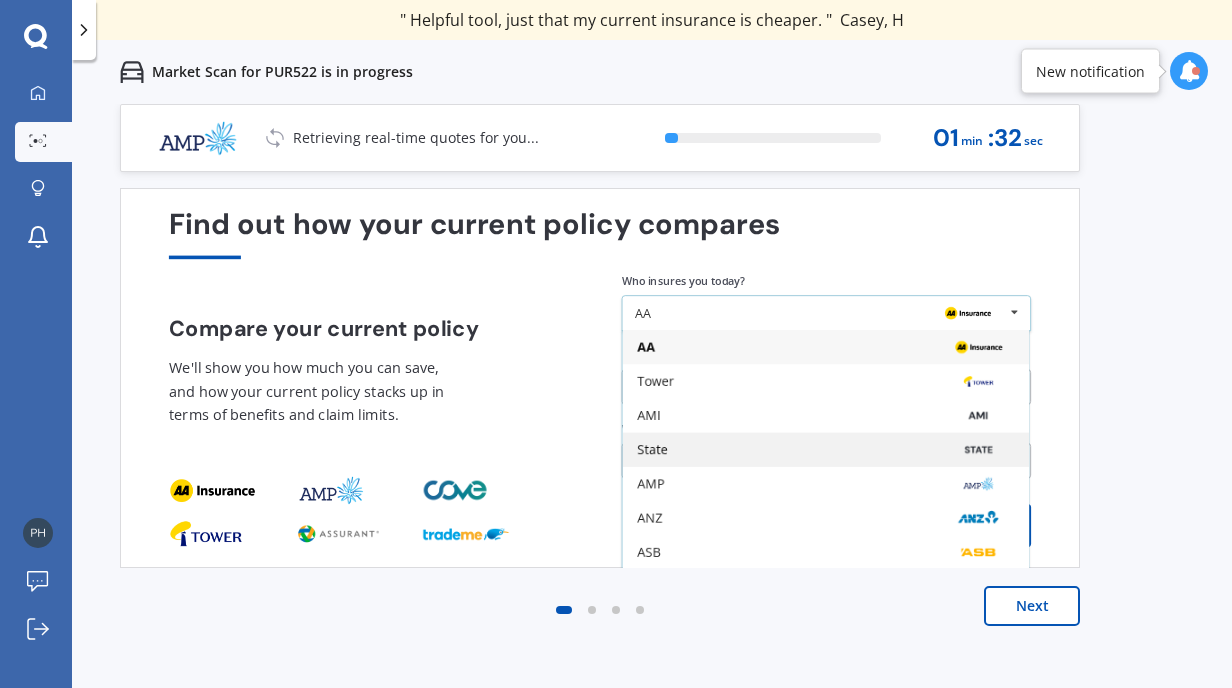 click on "State" at bounding box center [826, 450] 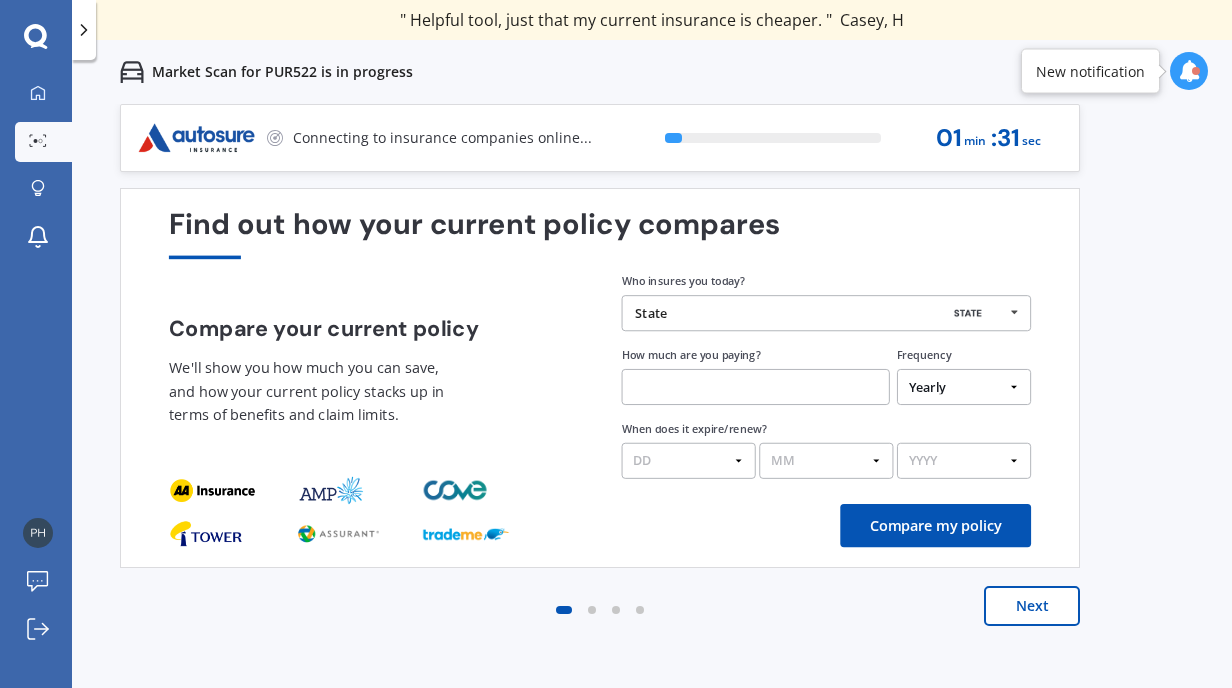 click on "When does it expire/renew? DD 01 02 03 04 05 06 07 08 09 10 11 12 13 14 15 16 17 18 19 20 21 22 23 24 25 26 27 28 29 30 31 MM 01 02 03 04 05 06 07 08 09 10 11 12 YYYY 2026 2025 2024" at bounding box center (827, 449) 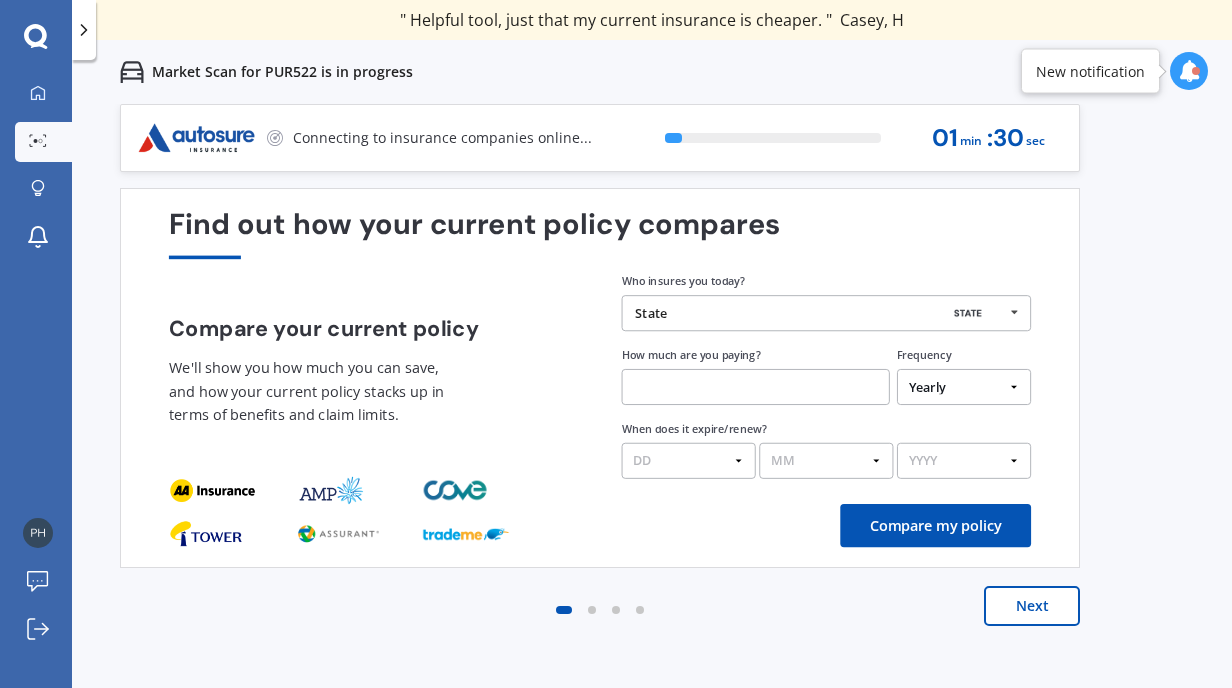 click at bounding box center (756, 387) 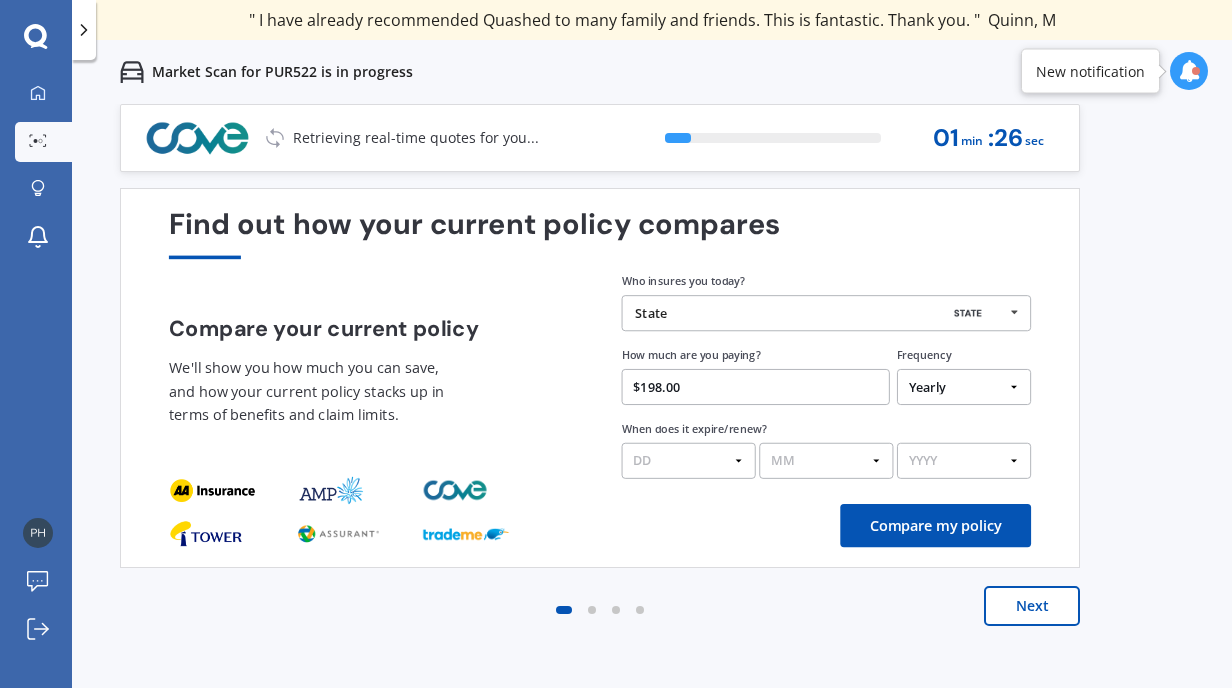 type on "$198.00" 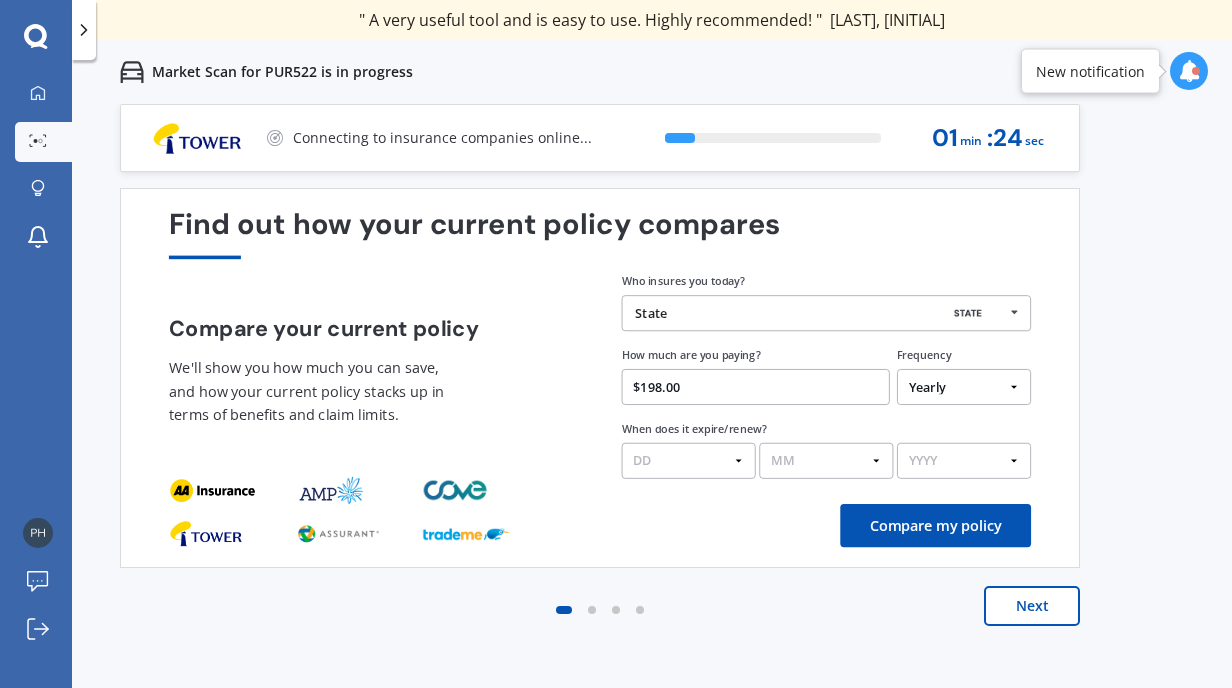 select on "Monthly" 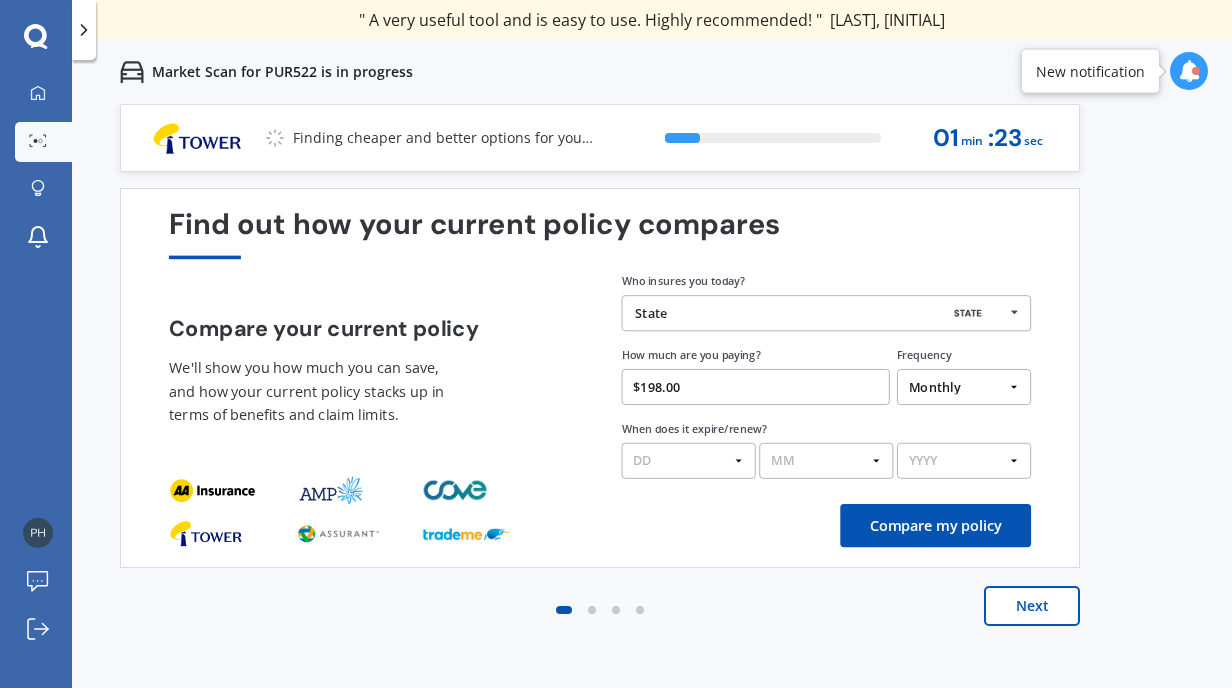 click on "DD 01 02 03 04 05 06 07 08 09 10 11 12 13 14 15 16 17 18 19 20 21 22 23 24 25 26 27 28 29 30 31" at bounding box center [689, 461] 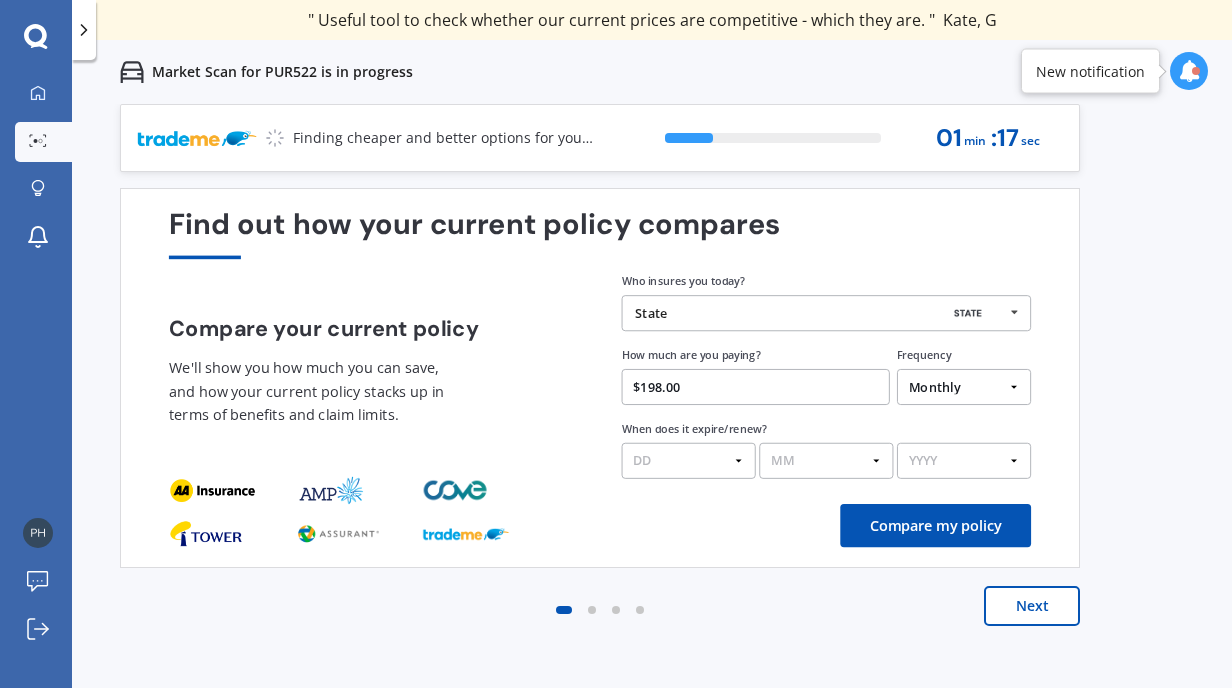 click on "$198.00" at bounding box center [756, 387] 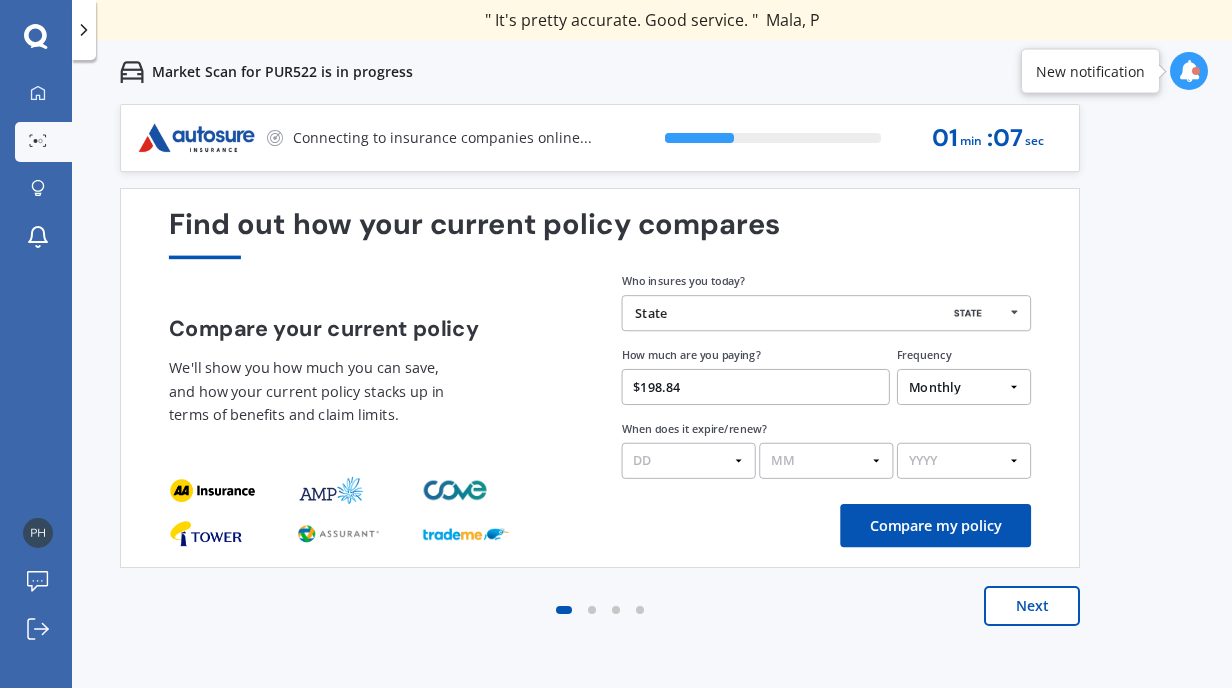 type on "$198.84" 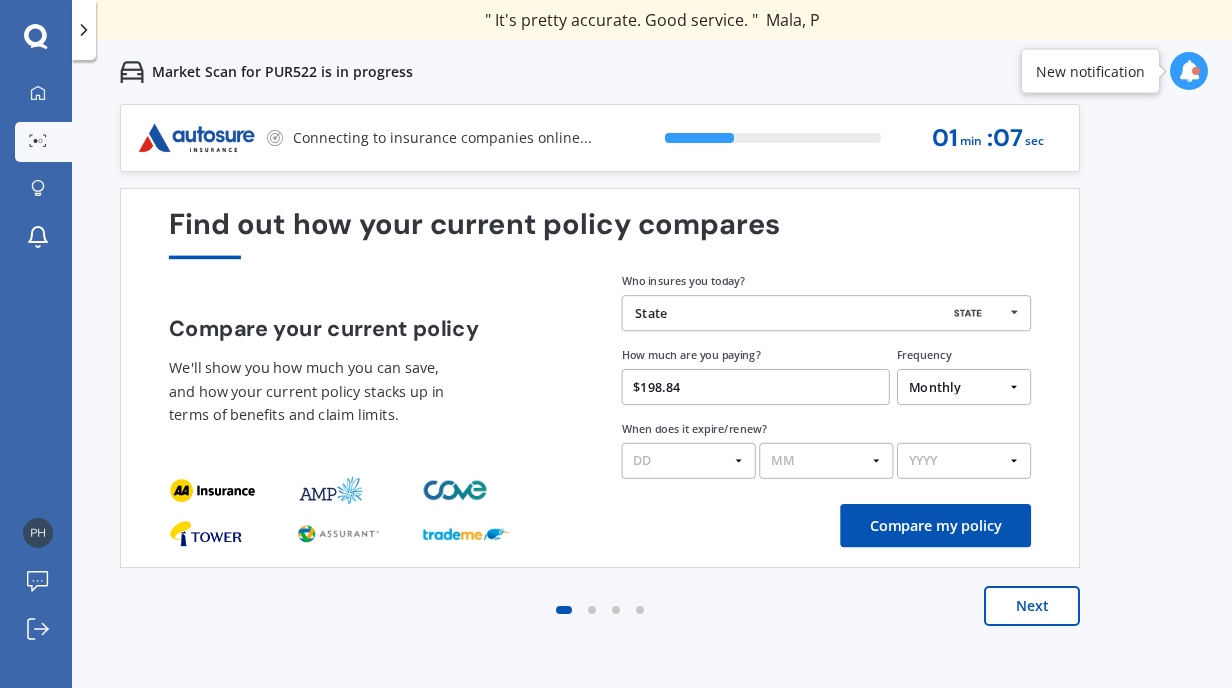 click on "DD 01 02 03 04 05 06 07 08 09 10 11 12 13 14 15 16 17 18 19 20 21 22 23 24 25 26 27 28 29 30 31" at bounding box center [689, 461] 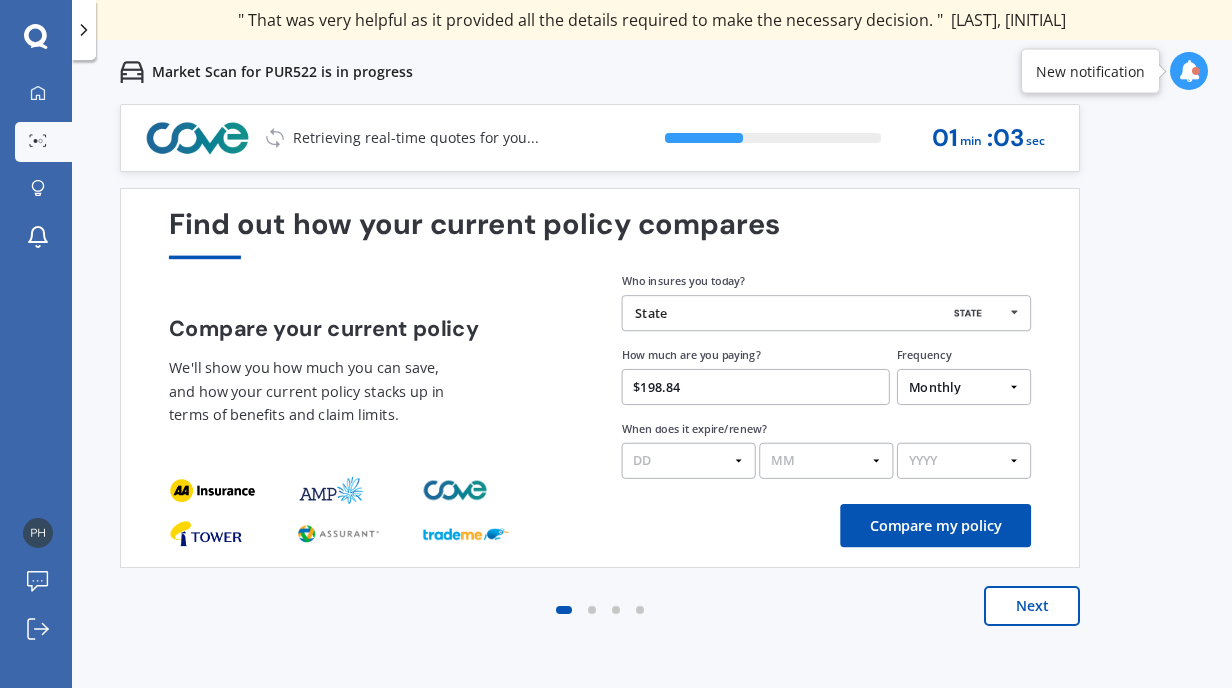 select on "20" 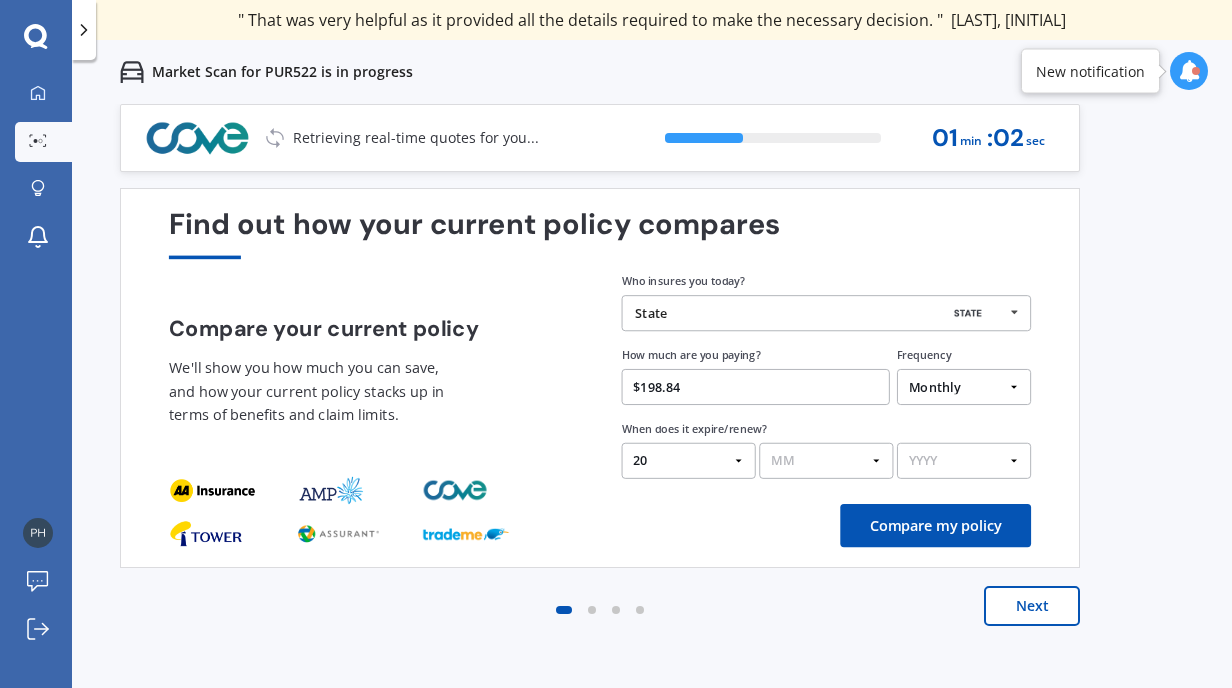 click on "MM 01 02 03 04 05 06 07 08 09 10 11 12" at bounding box center (826, 461) 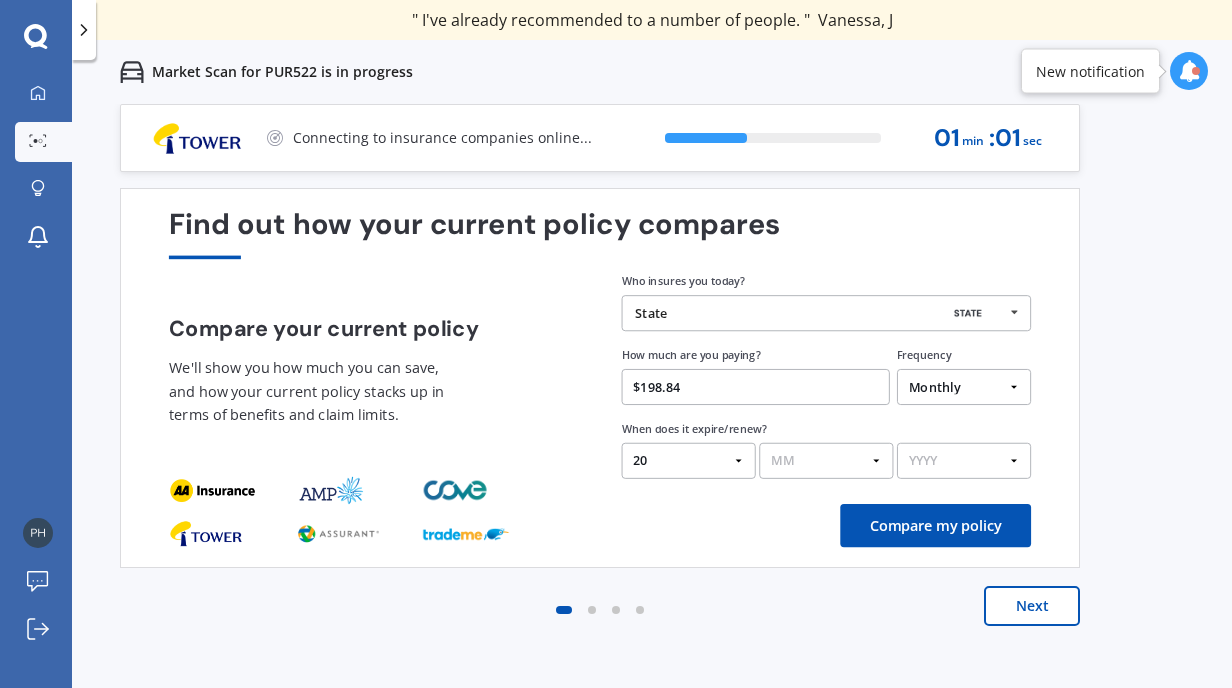 select on "08" 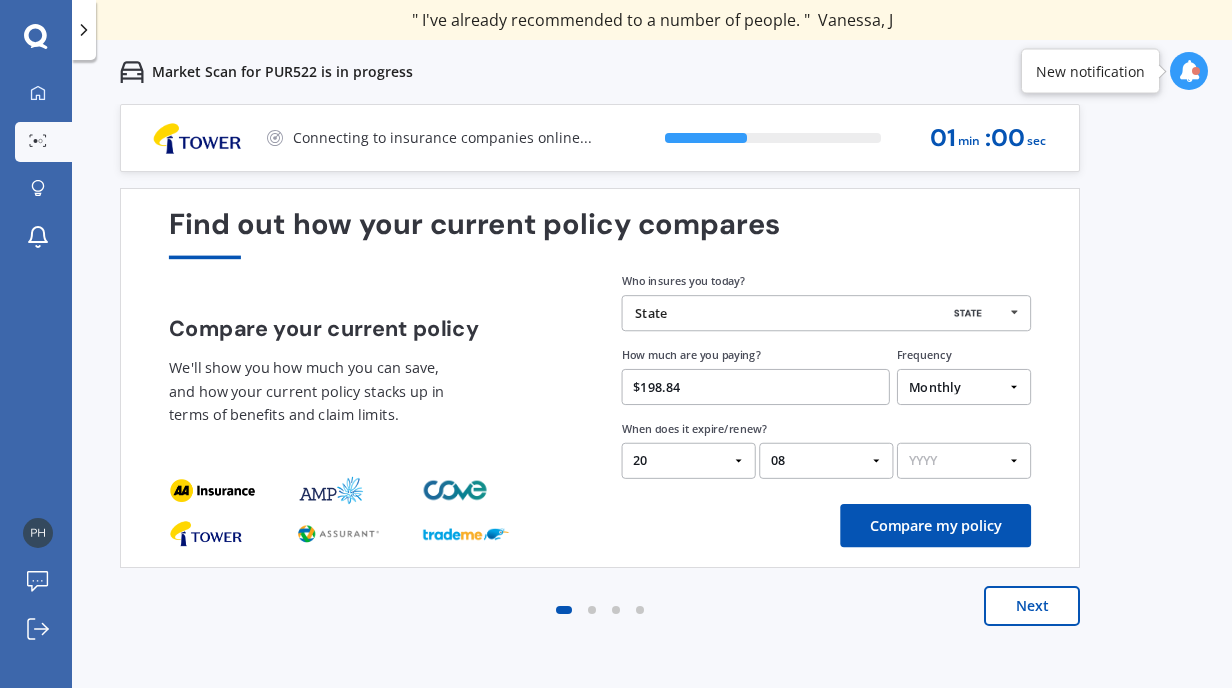 click on "YYYY 2026 2025 2024" at bounding box center [964, 461] 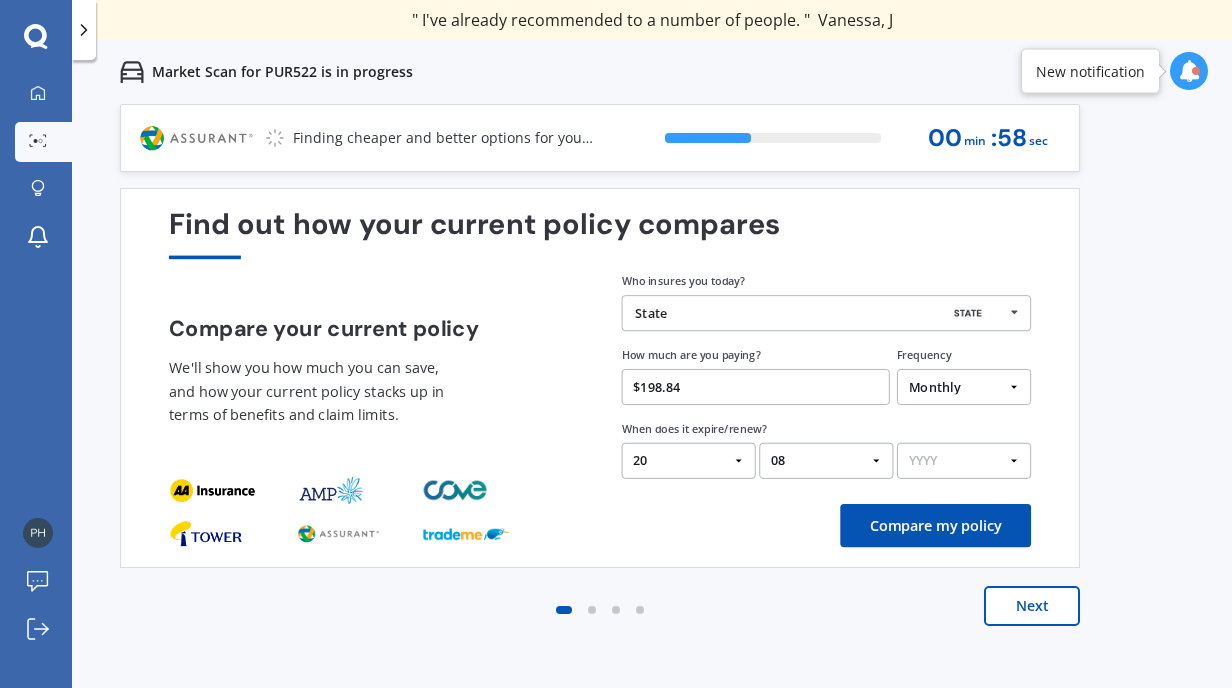 select on "2025" 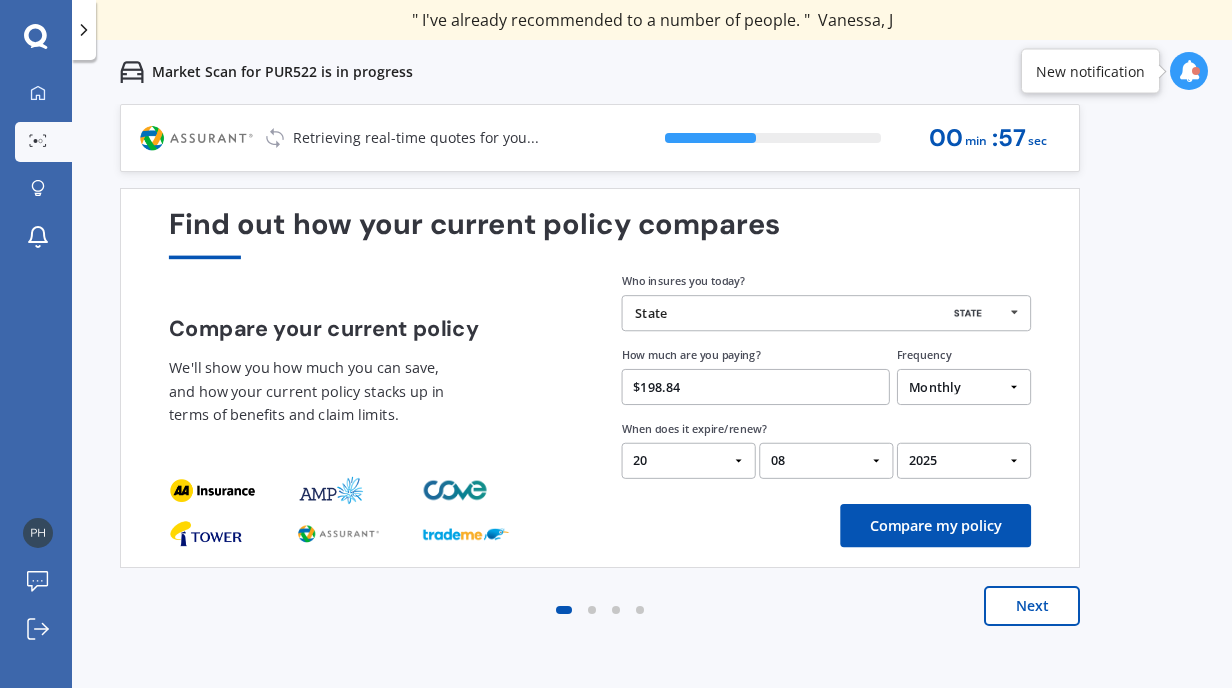 click on "Compare my policy" at bounding box center [935, 525] 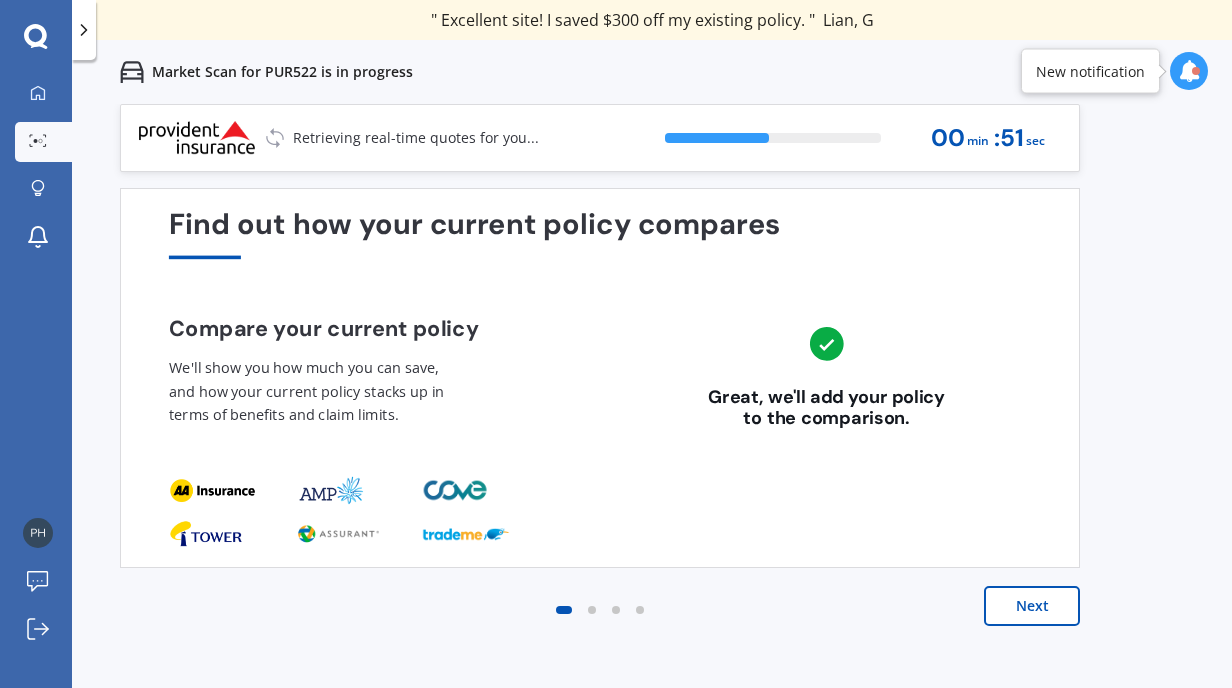 click on "Next" at bounding box center (1032, 606) 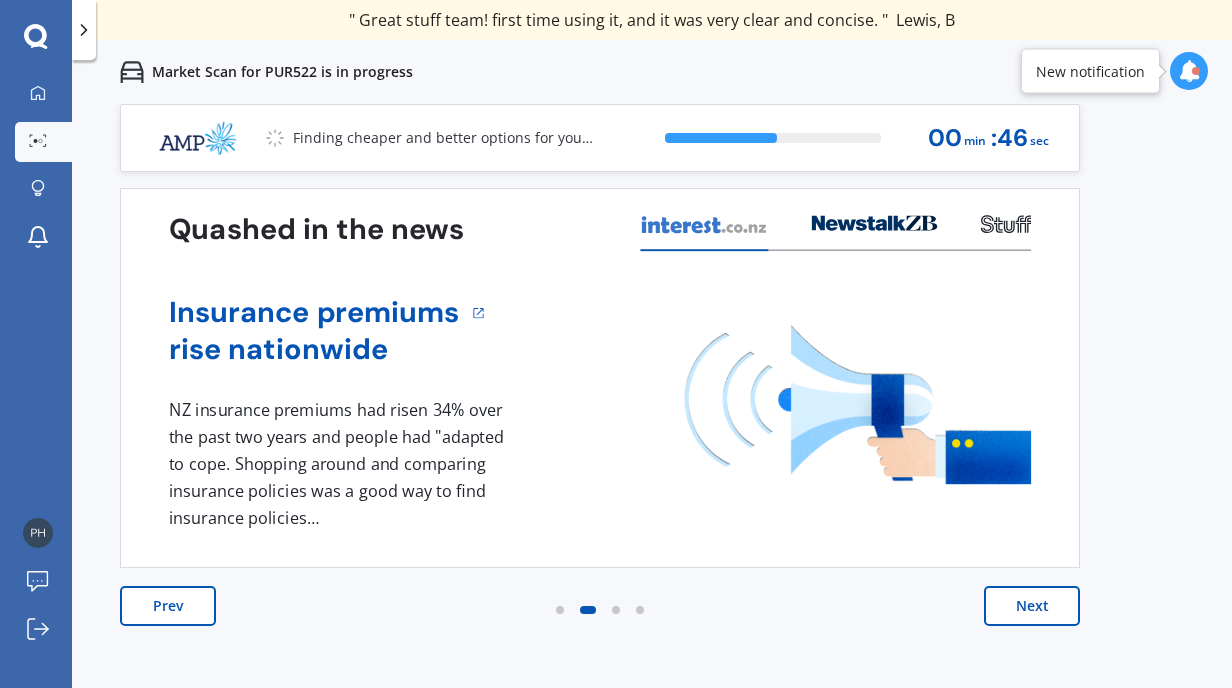 click on "Next" at bounding box center [1032, 606] 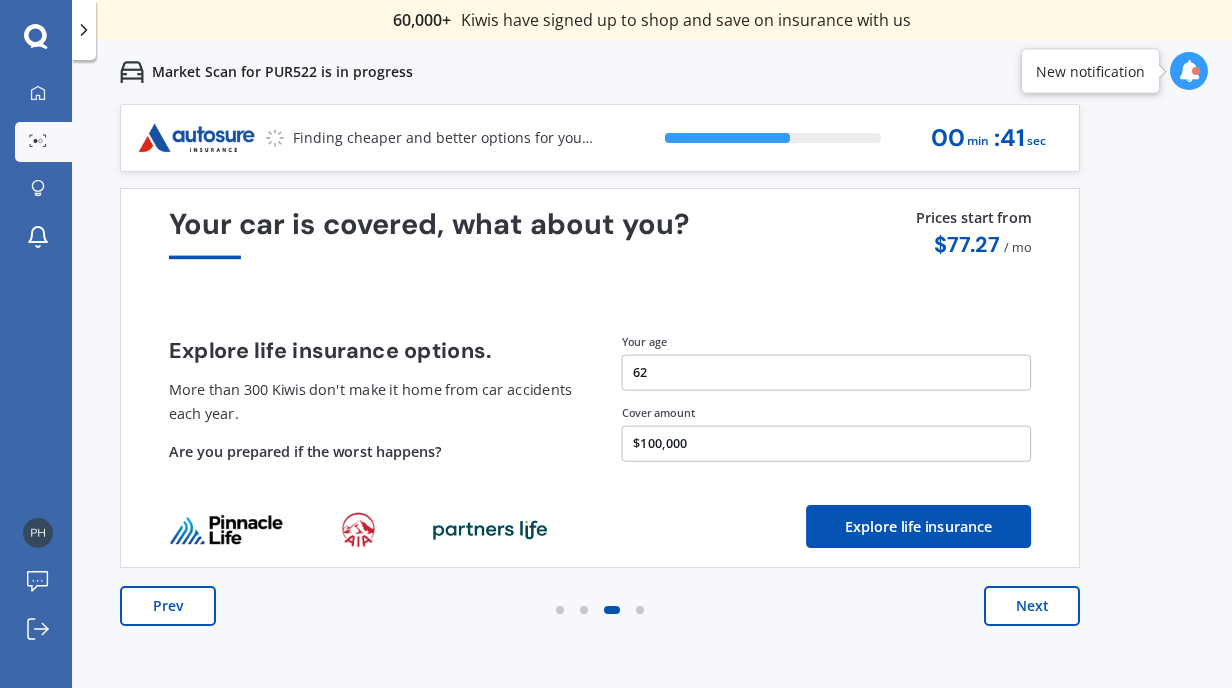 click on "Next" at bounding box center (1032, 606) 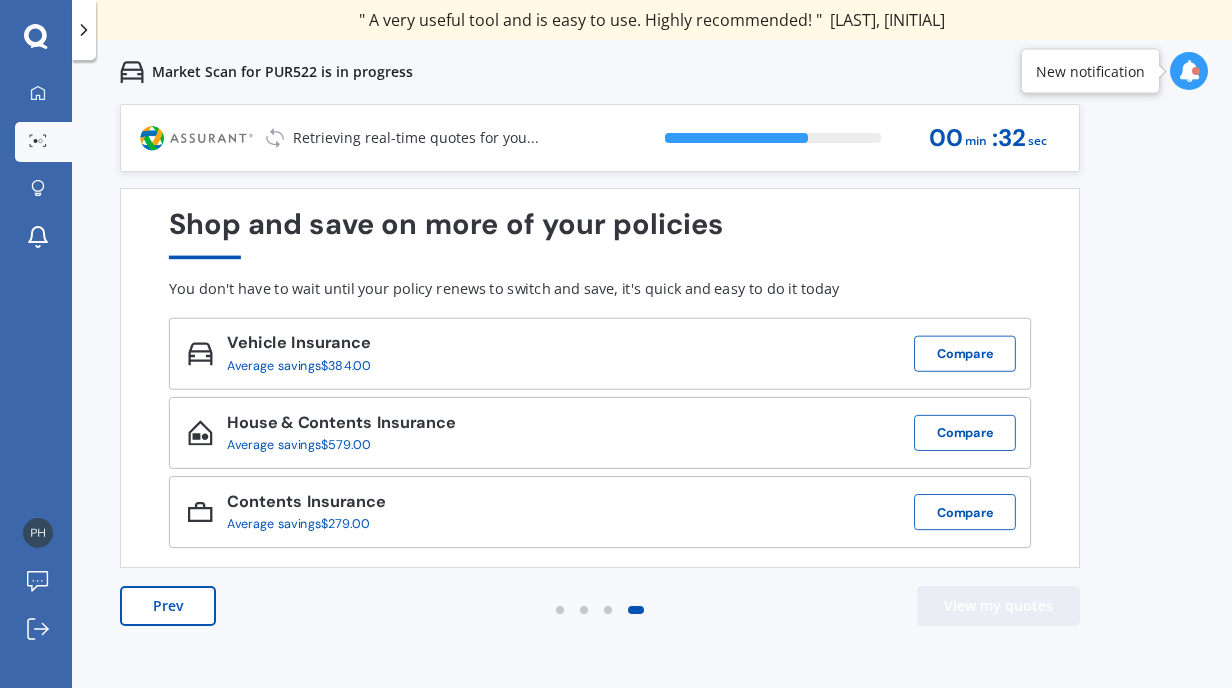 click on "View my quotes" at bounding box center [998, 606] 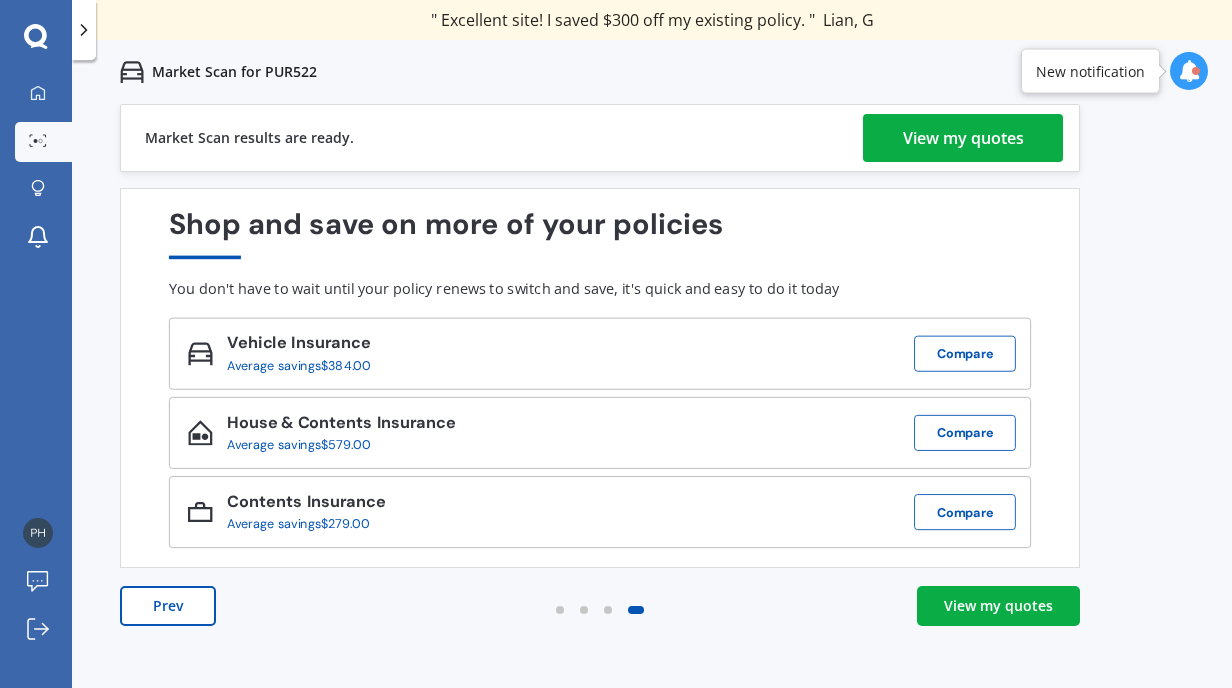click on "View my quotes" at bounding box center [998, 606] 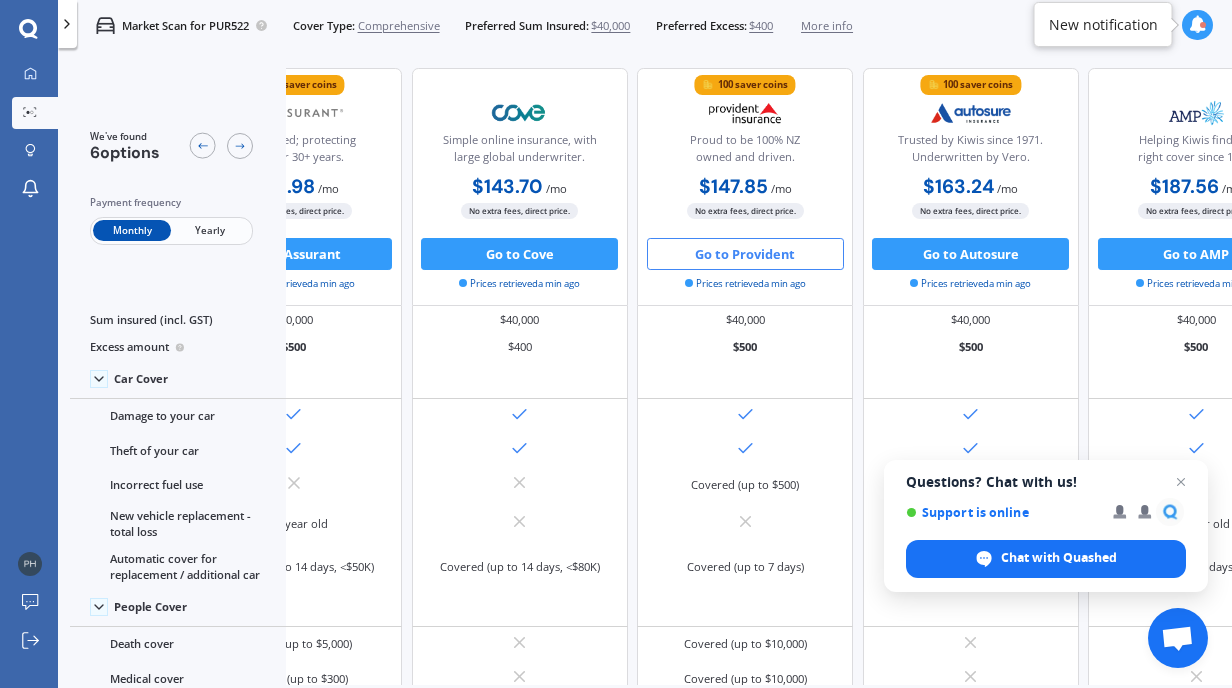 scroll, scrollTop: 0, scrollLeft: 508, axis: horizontal 